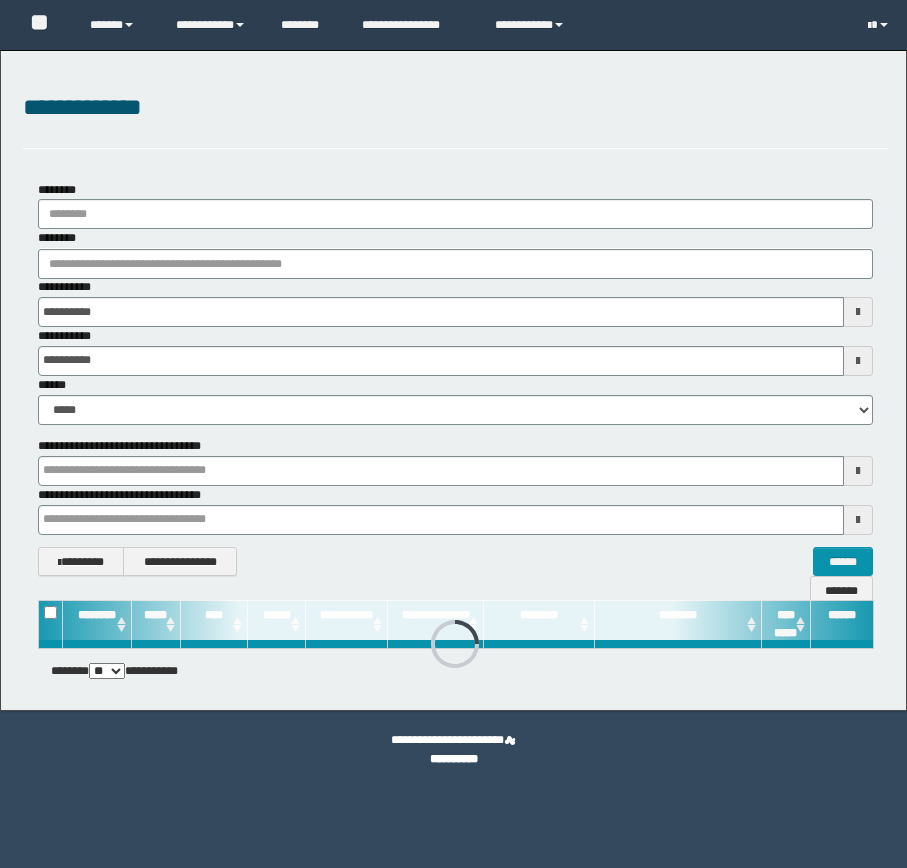 scroll, scrollTop: 0, scrollLeft: 0, axis: both 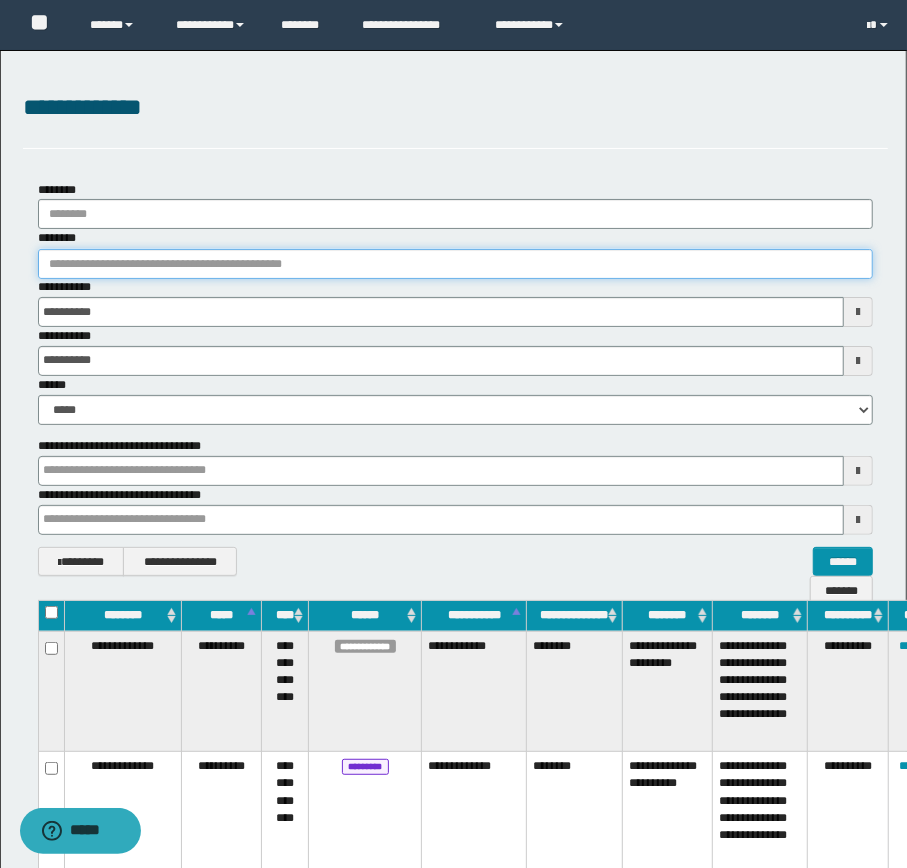 click on "********" at bounding box center [456, 264] 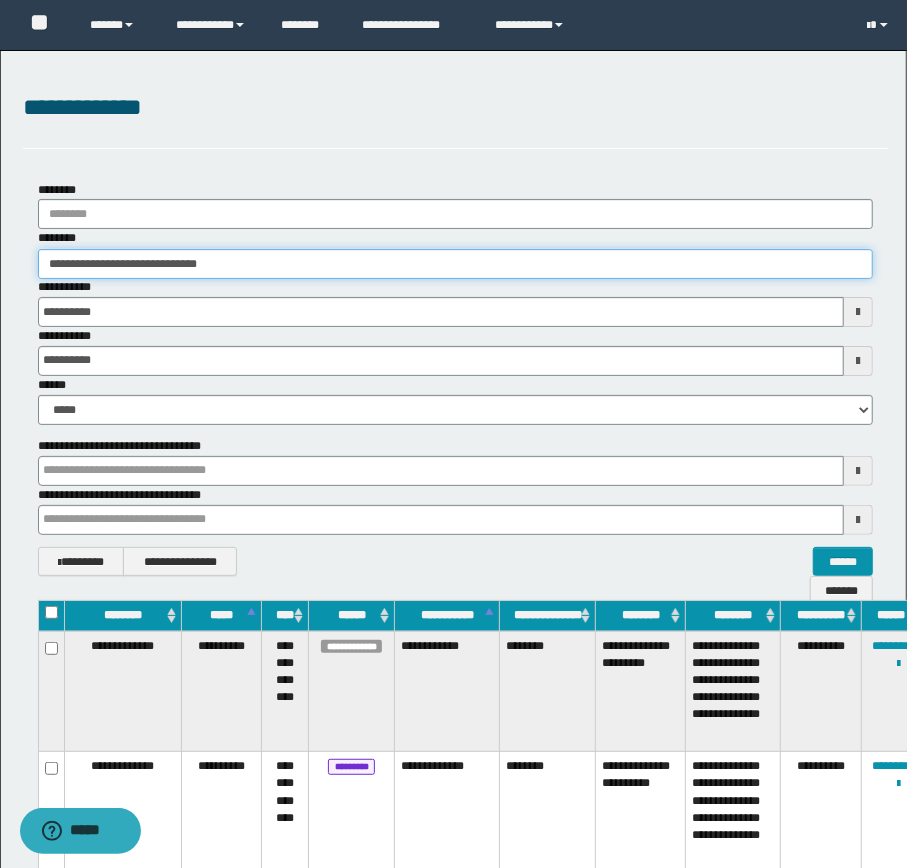 type on "**********" 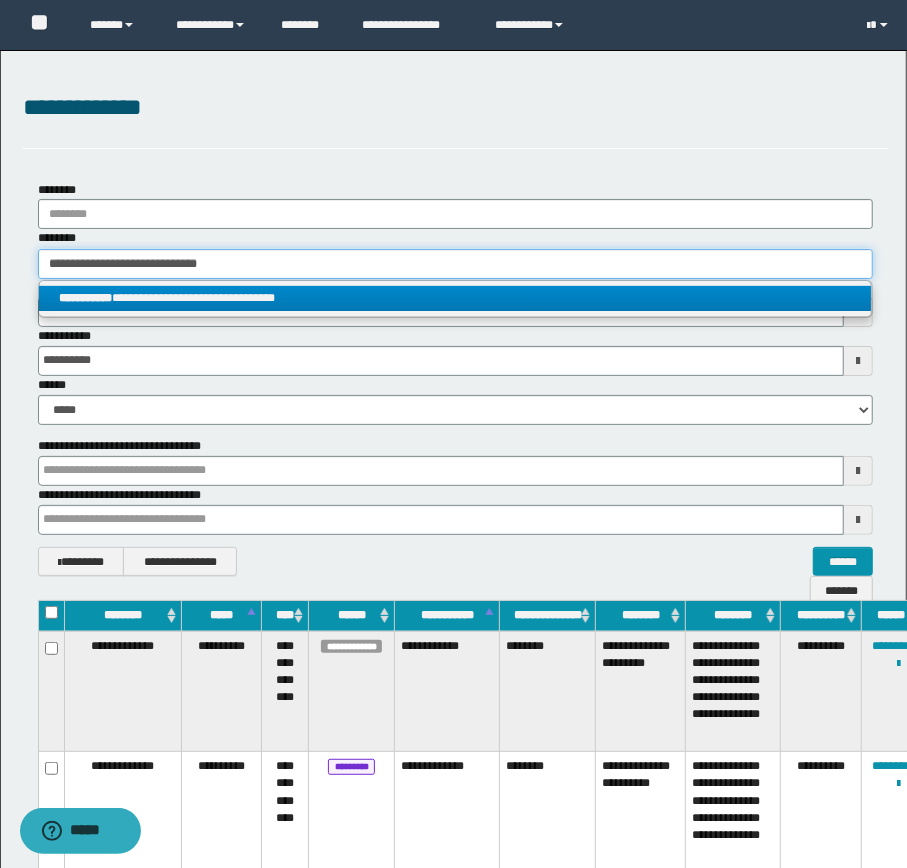 type on "**********" 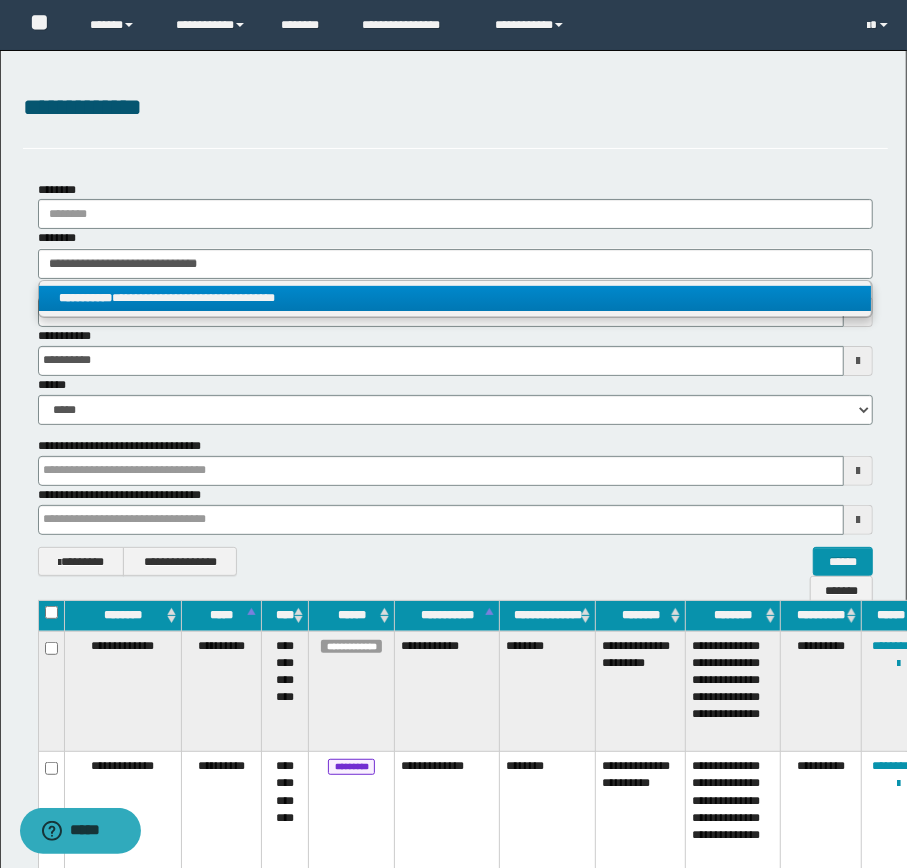 drag, startPoint x: 303, startPoint y: 299, endPoint x: 332, endPoint y: 327, distance: 40.311287 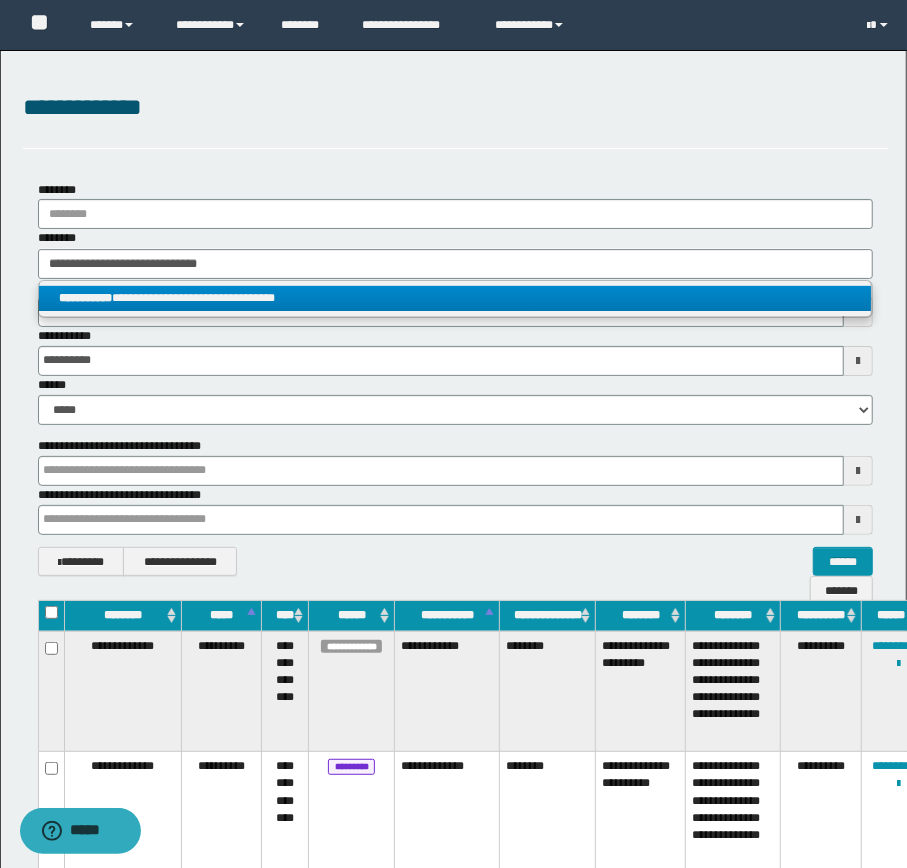 click on "**********" at bounding box center (455, 298) 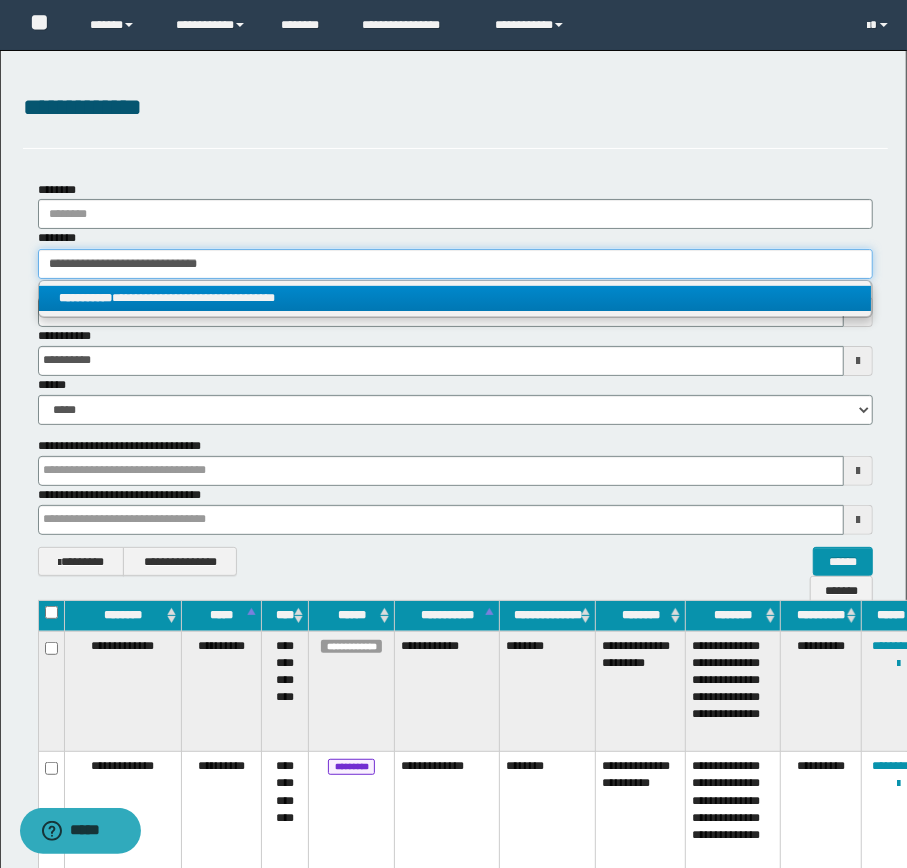 type 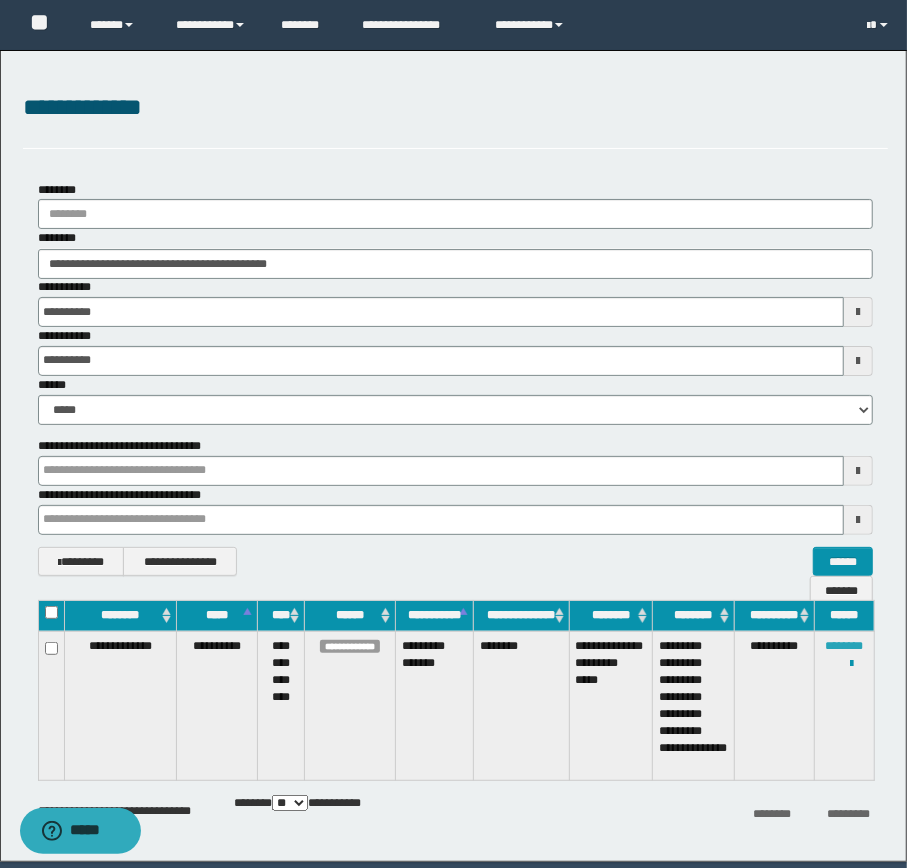 click on "********" at bounding box center (844, 646) 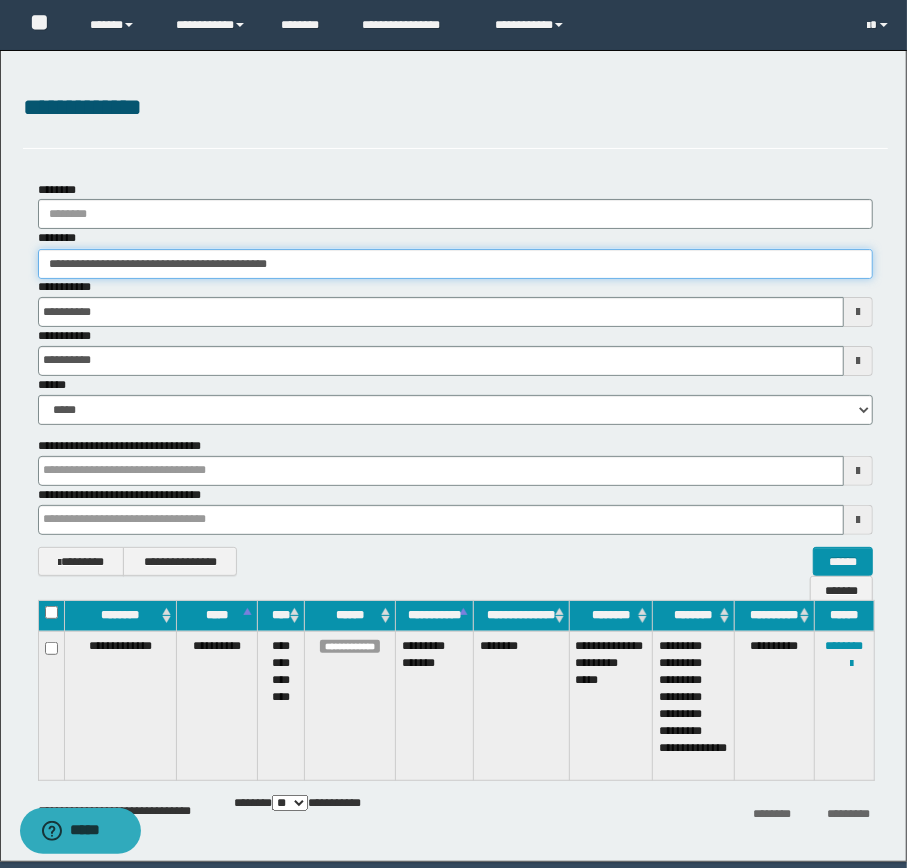 drag, startPoint x: 376, startPoint y: 271, endPoint x: 67, endPoint y: 260, distance: 309.19574 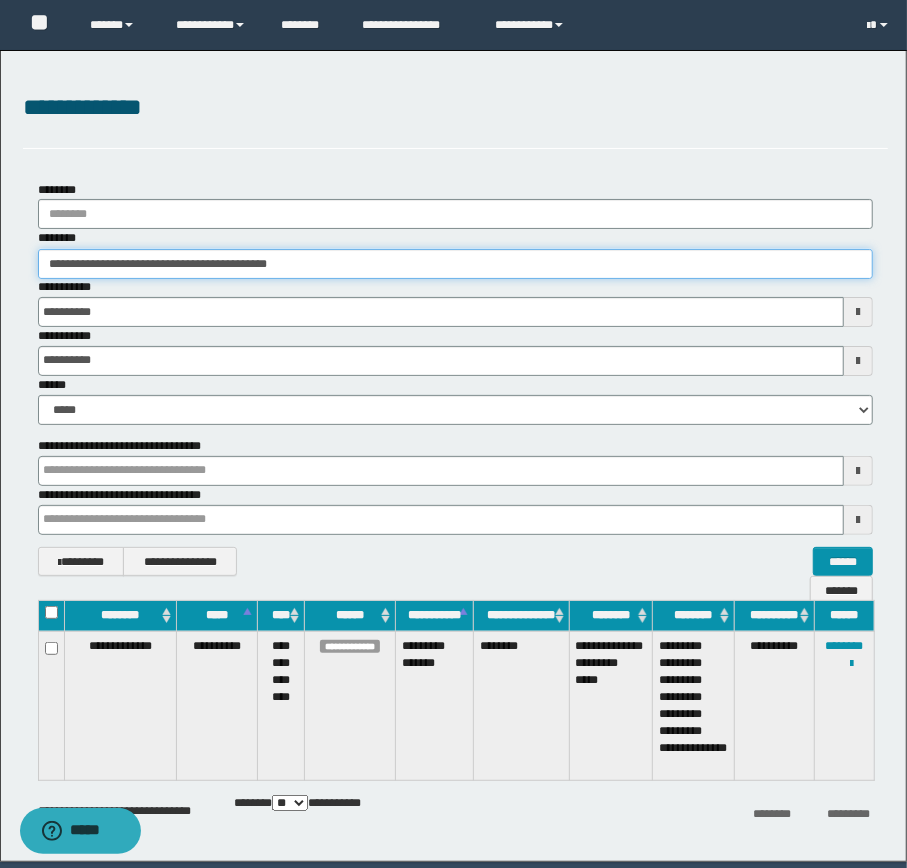 click on "**********" at bounding box center [456, 264] 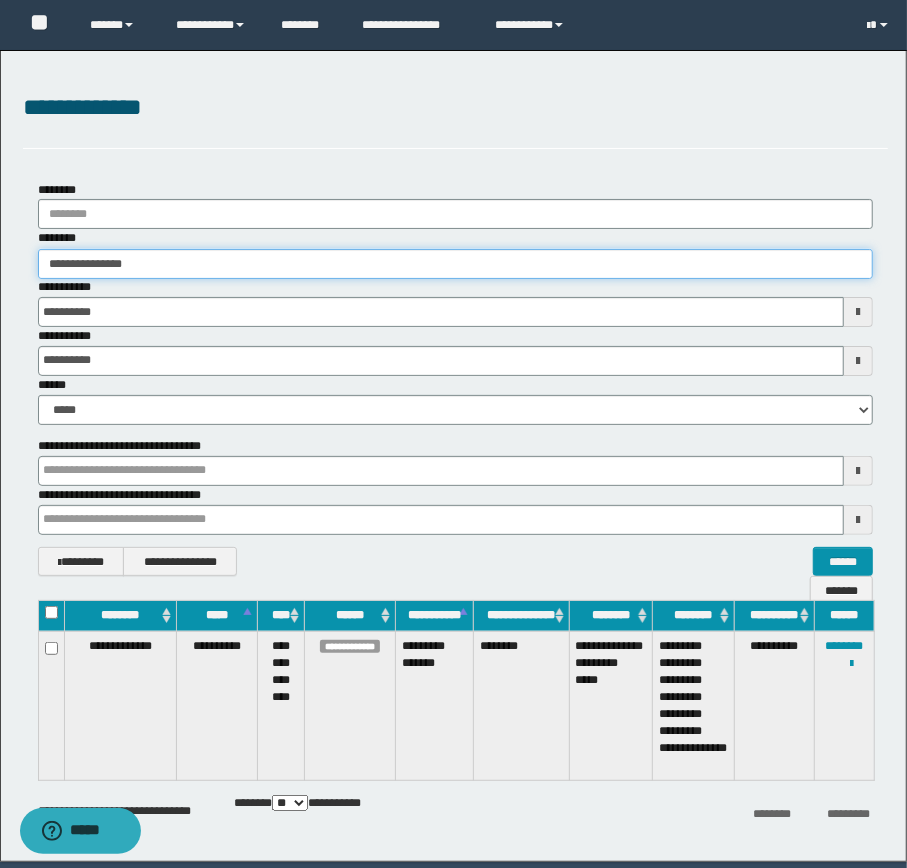 type on "**********" 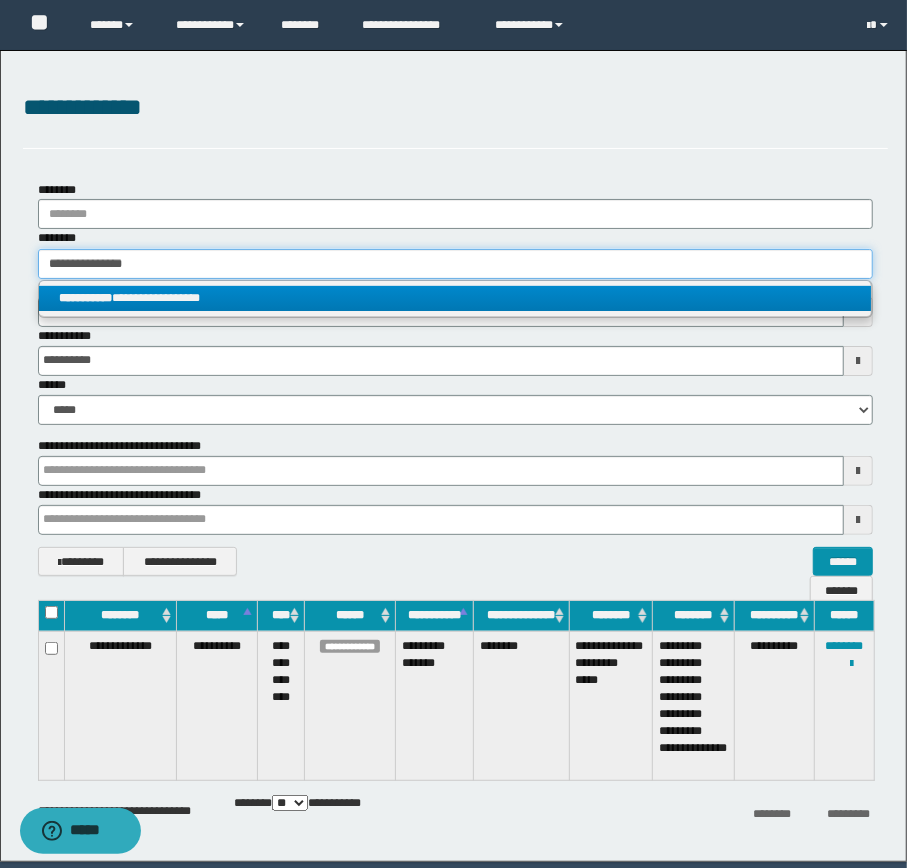 type on "**********" 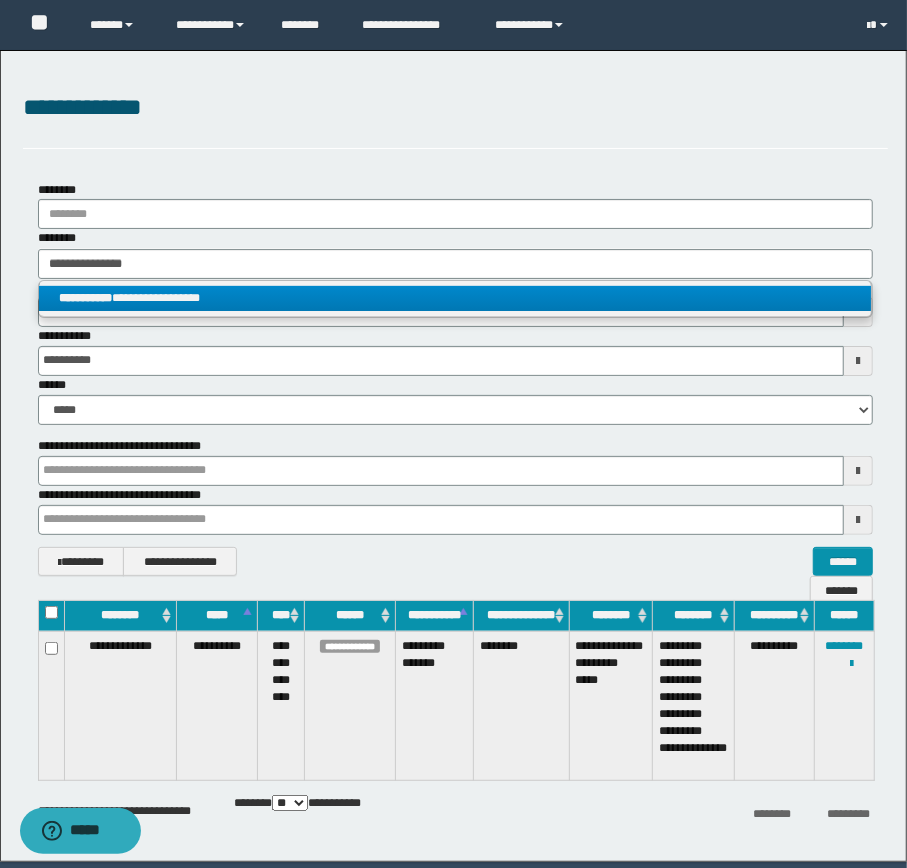 click on "**********" at bounding box center (455, 298) 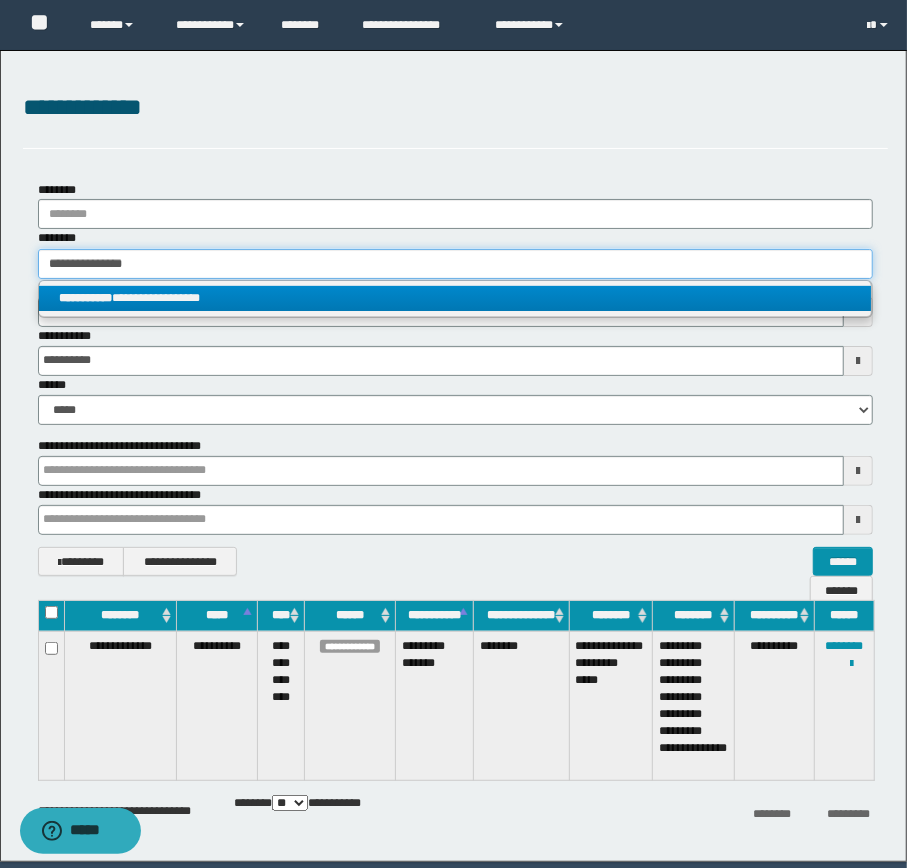 type 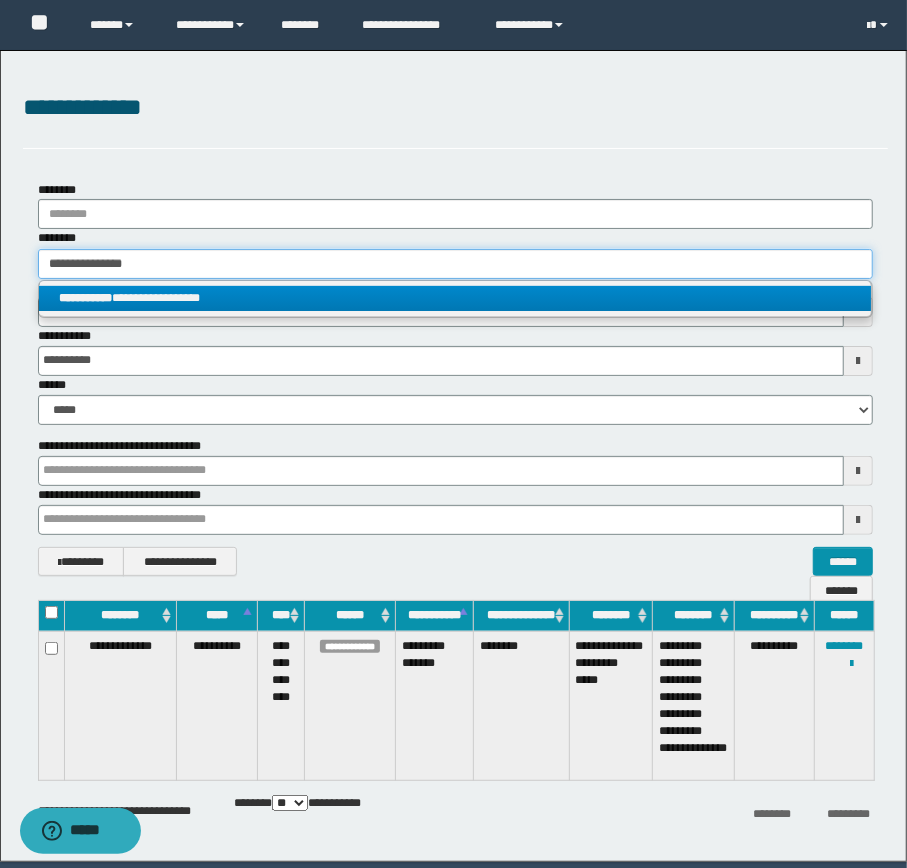 type on "**********" 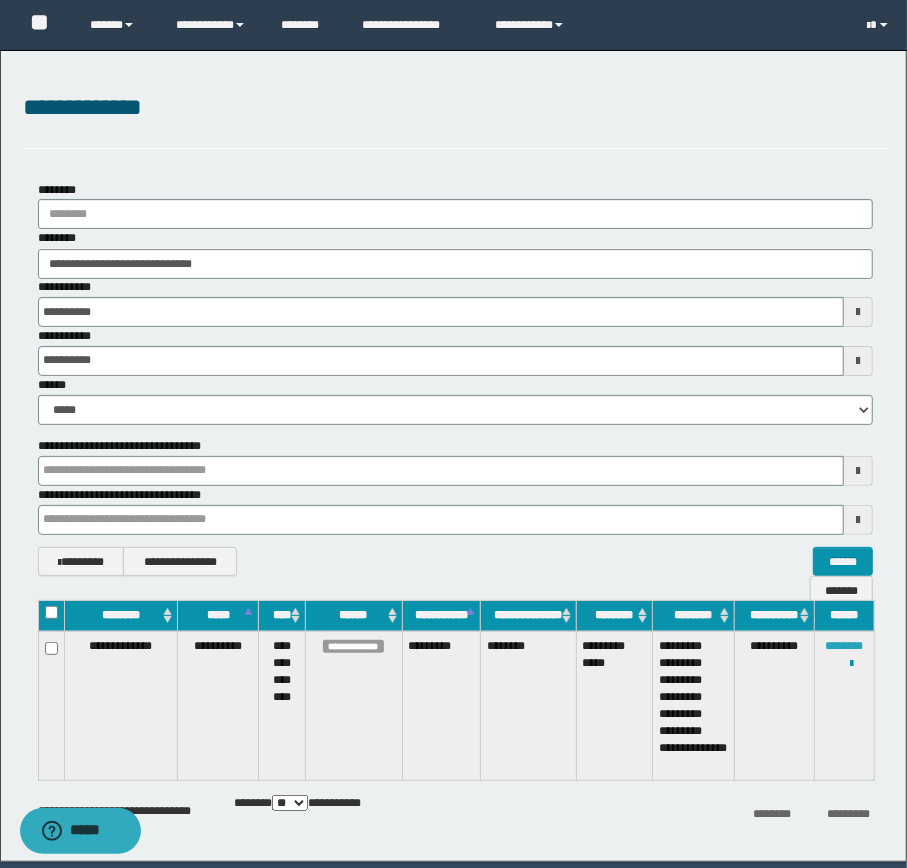 click on "********" at bounding box center (844, 646) 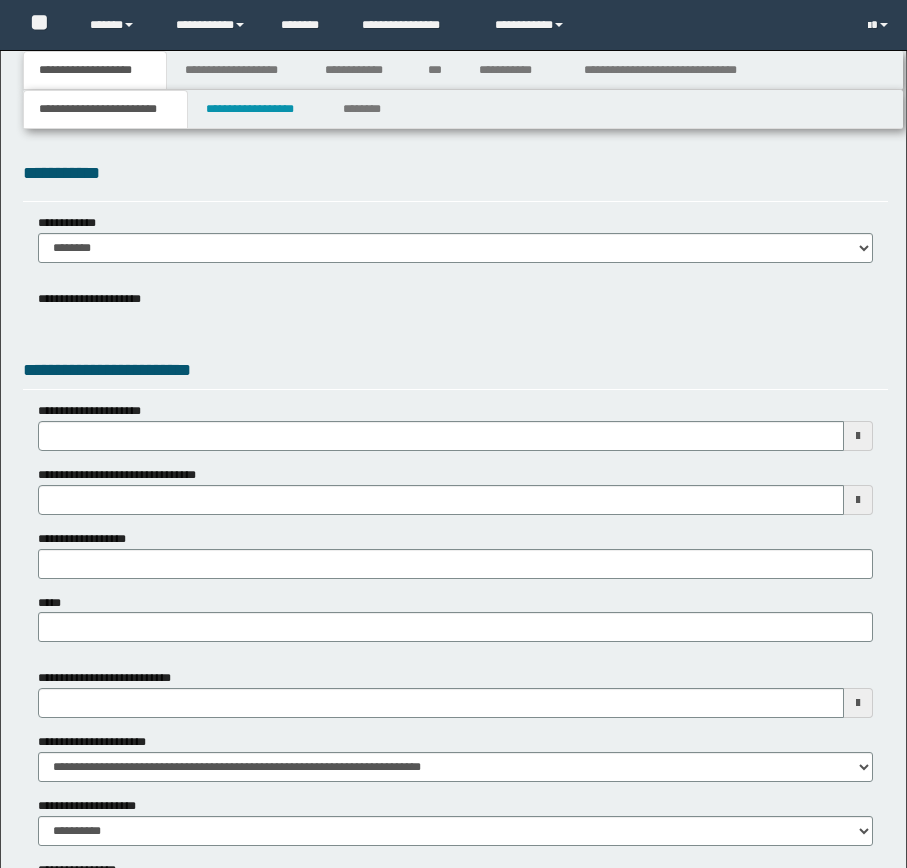 scroll, scrollTop: 0, scrollLeft: 0, axis: both 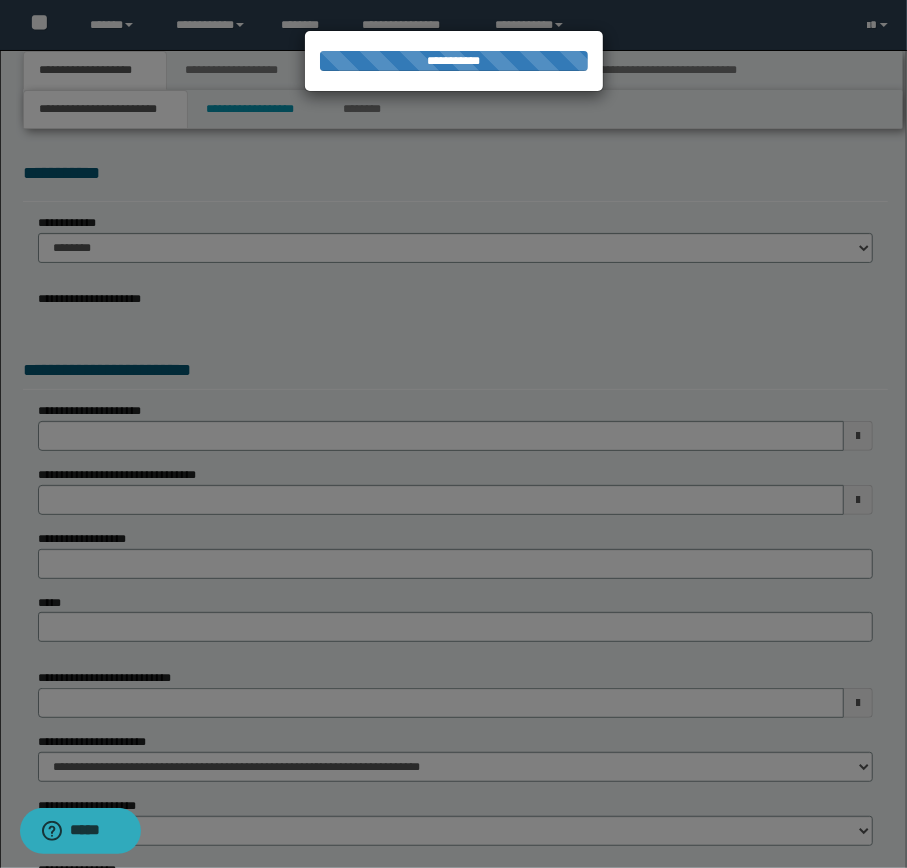 select on "*" 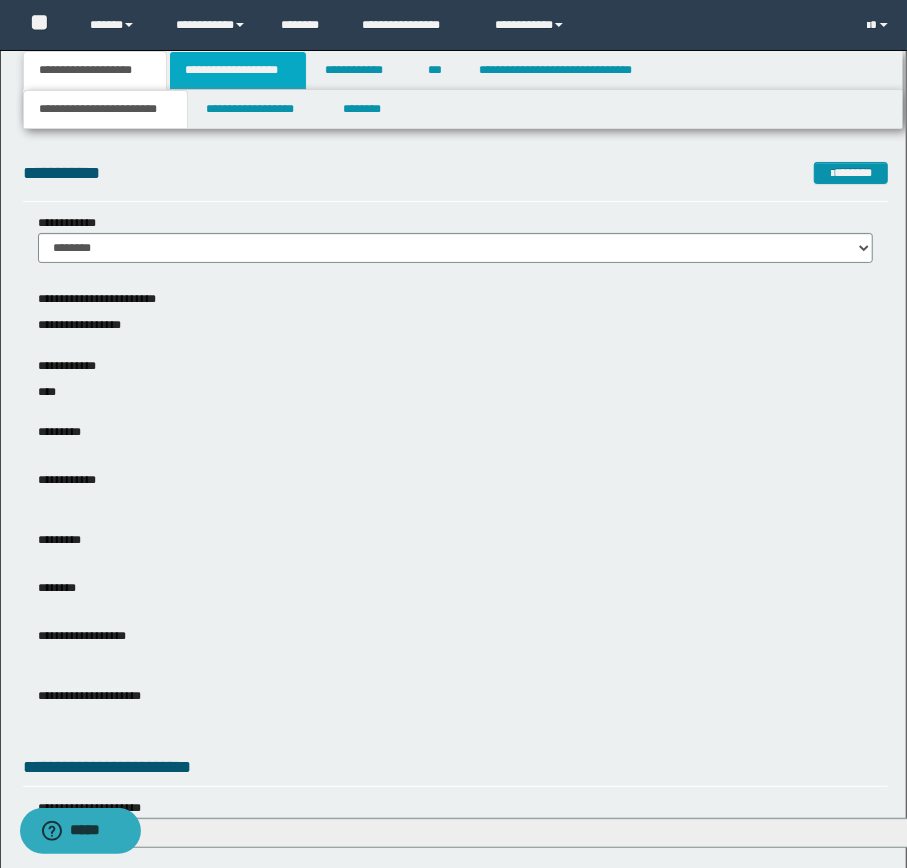 drag, startPoint x: 218, startPoint y: 71, endPoint x: 224, endPoint y: 80, distance: 10.816654 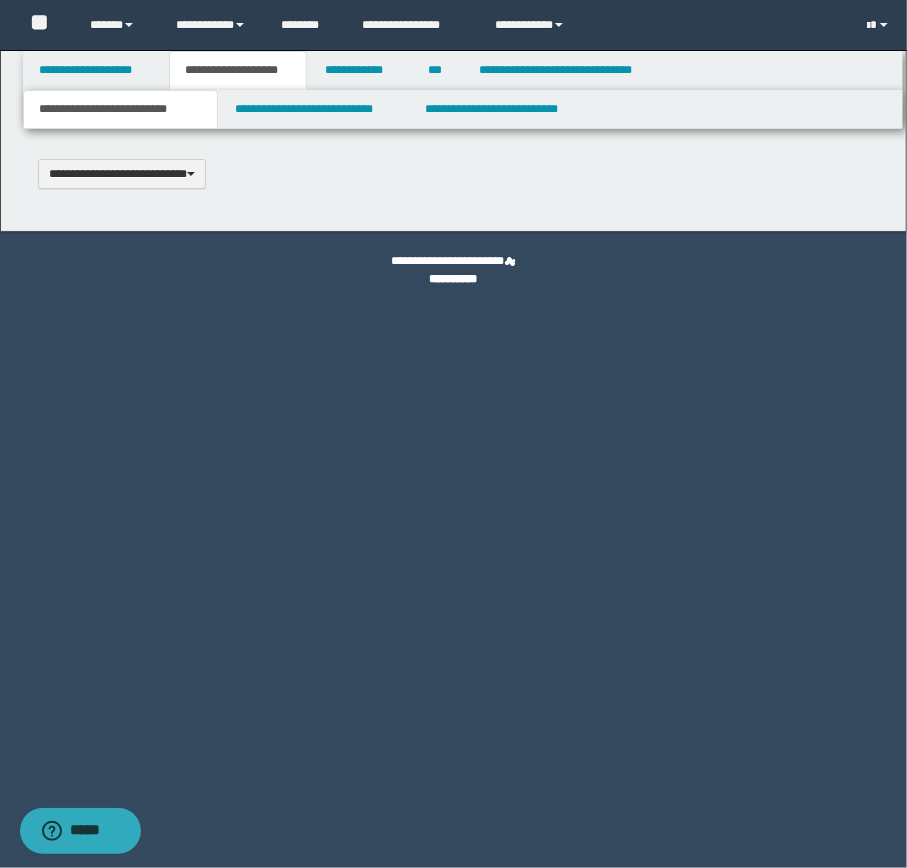 type 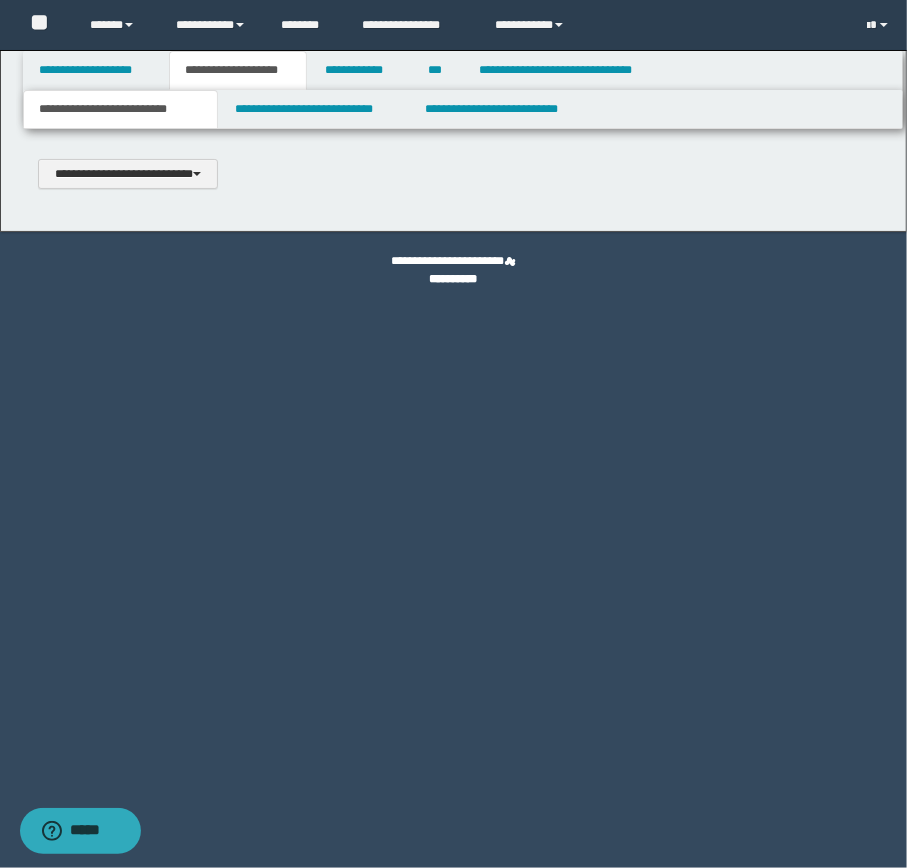 scroll, scrollTop: 0, scrollLeft: 0, axis: both 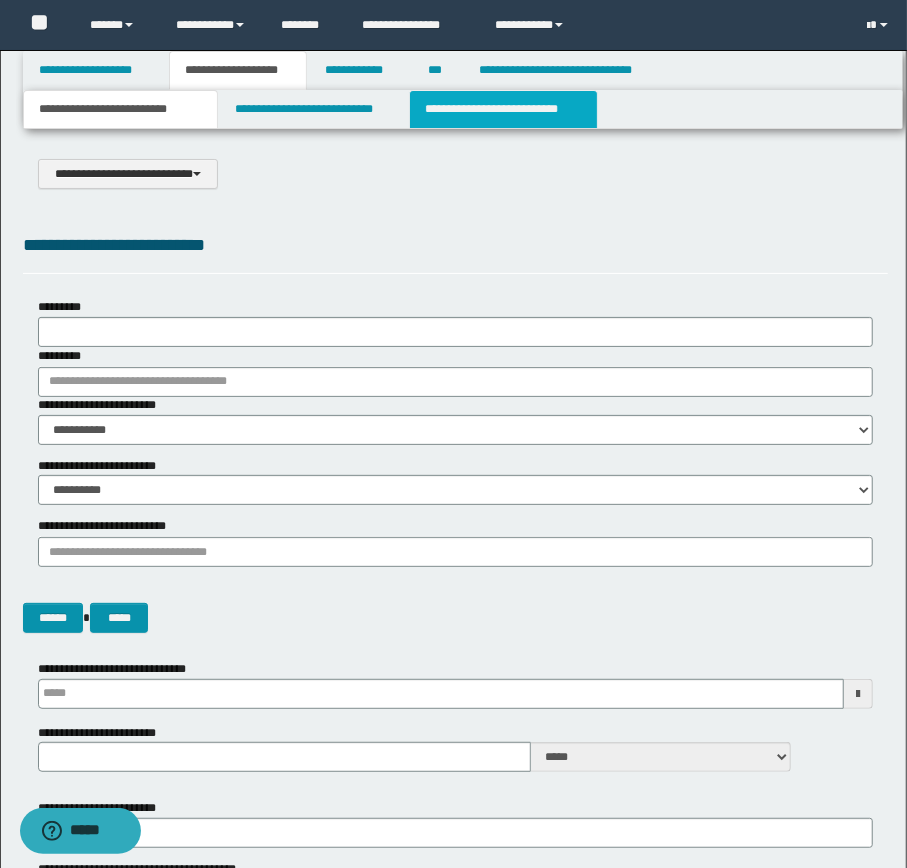 click on "**********" at bounding box center [503, 109] 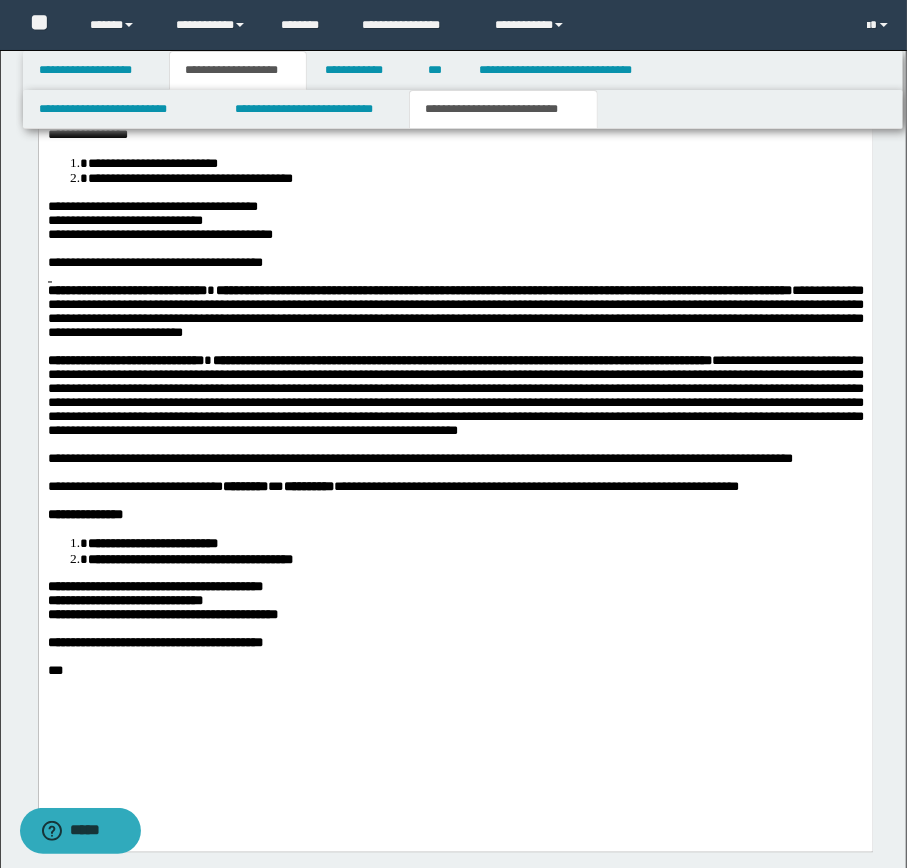 scroll, scrollTop: 1495, scrollLeft: 0, axis: vertical 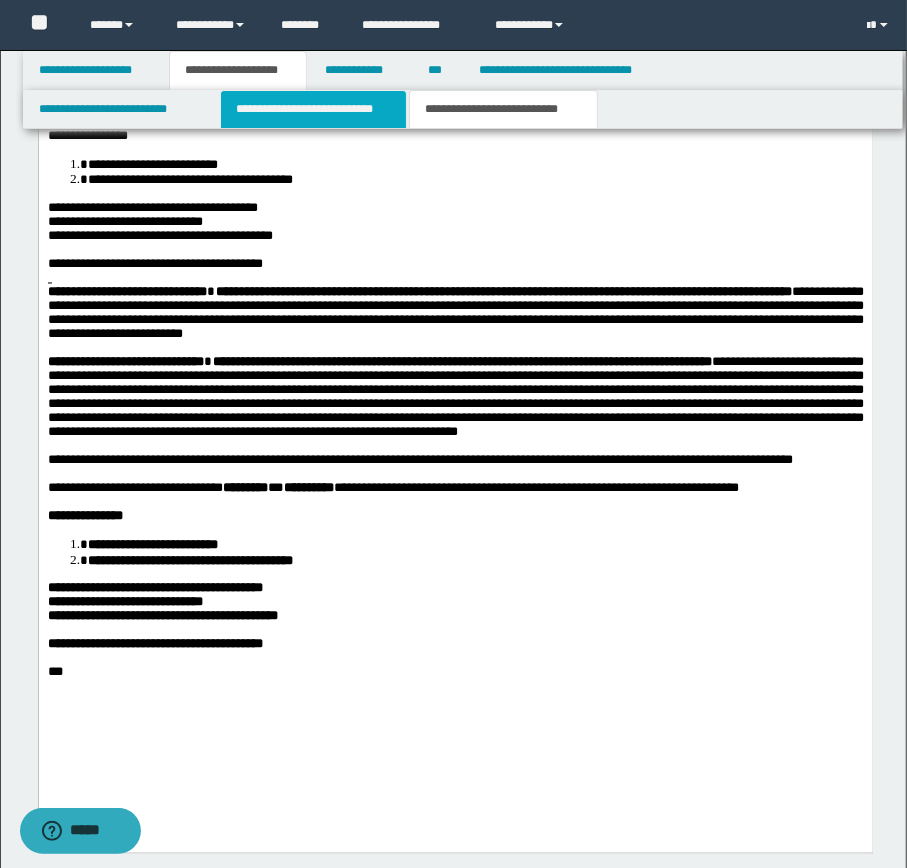 click on "**********" at bounding box center [313, 109] 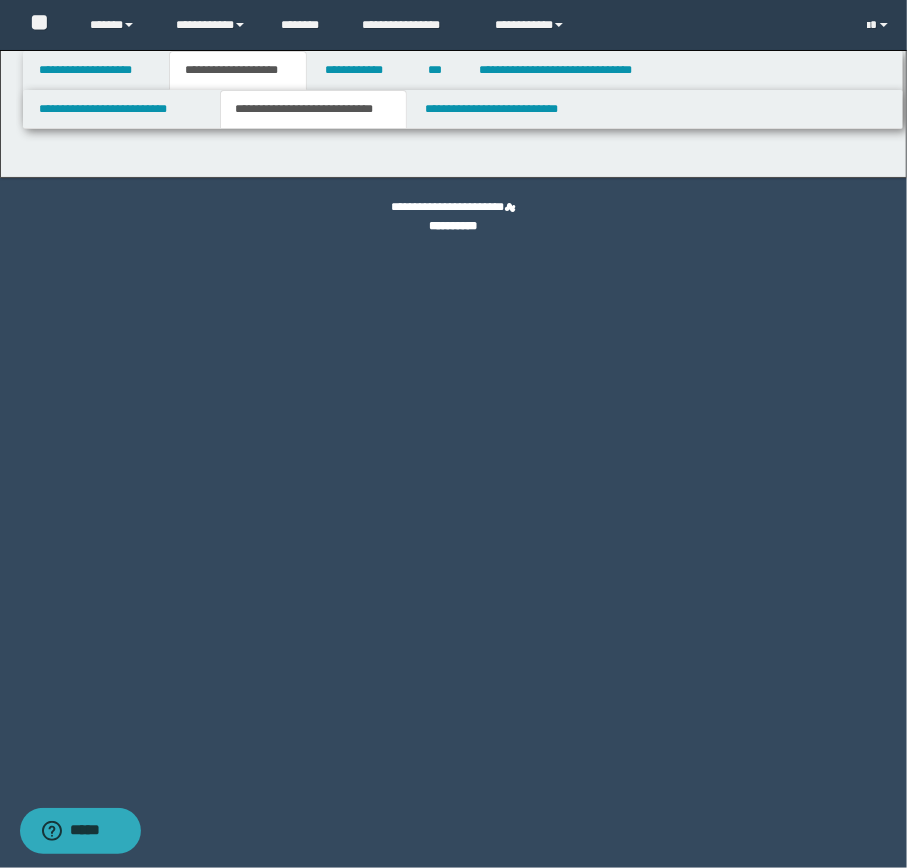 select on "*" 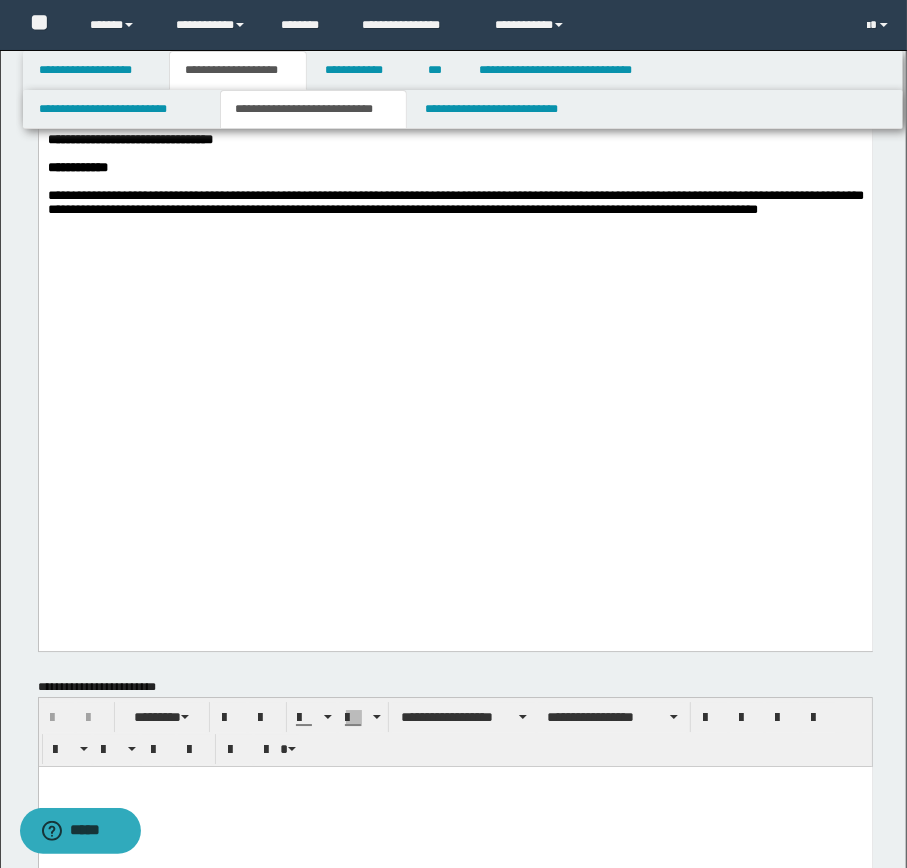 scroll, scrollTop: 2439, scrollLeft: 0, axis: vertical 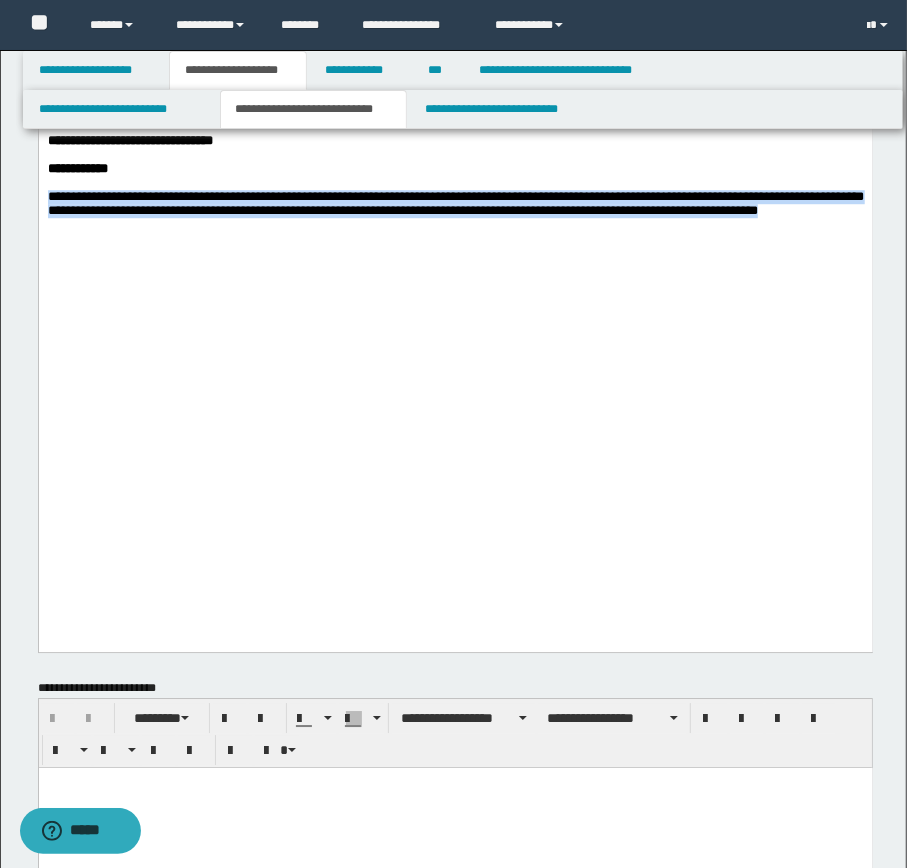 drag, startPoint x: 48, startPoint y: 505, endPoint x: 131, endPoint y: 563, distance: 101.257095 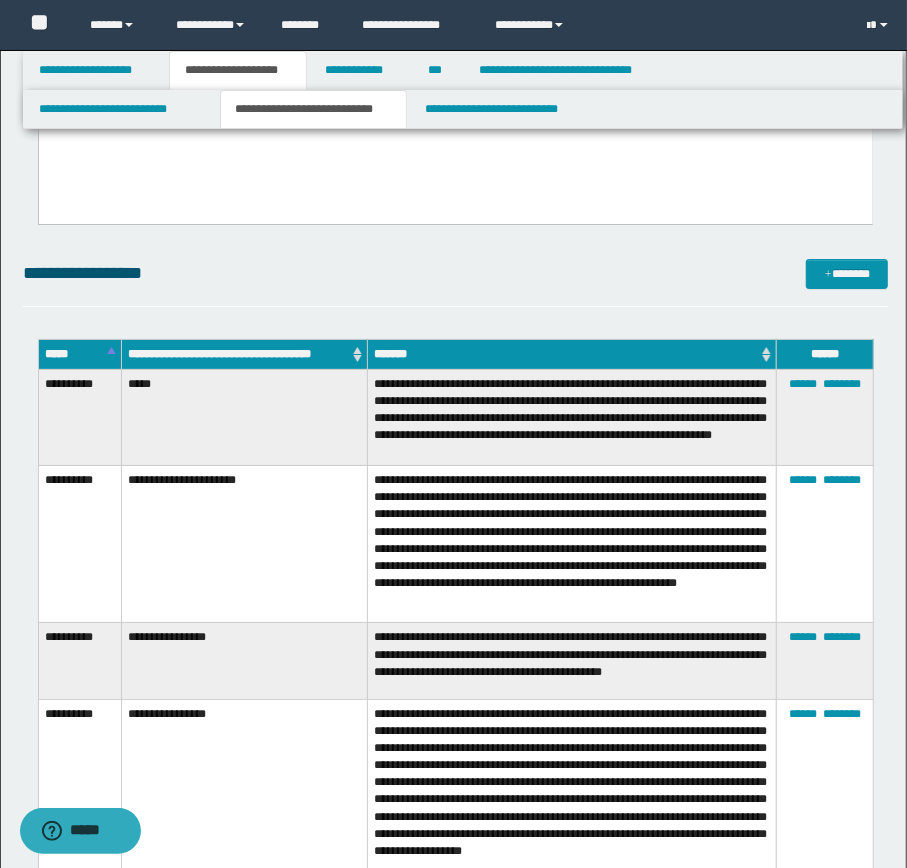 scroll, scrollTop: 3116, scrollLeft: 0, axis: vertical 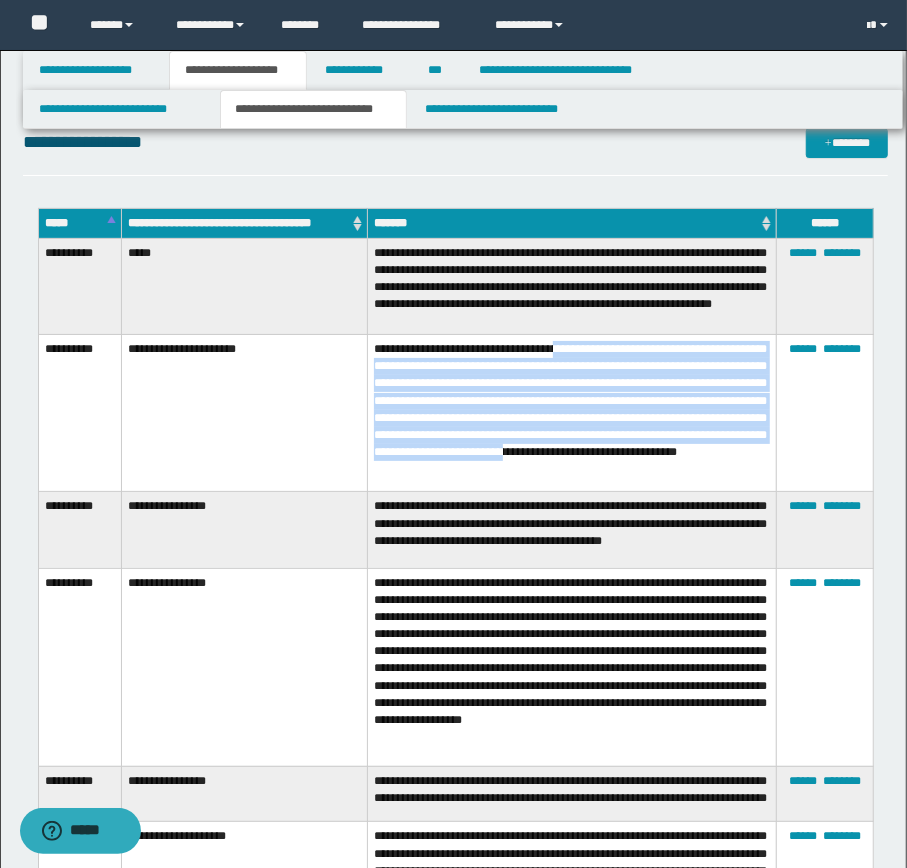 drag, startPoint x: 578, startPoint y: 354, endPoint x: 649, endPoint y: 474, distance: 139.43098 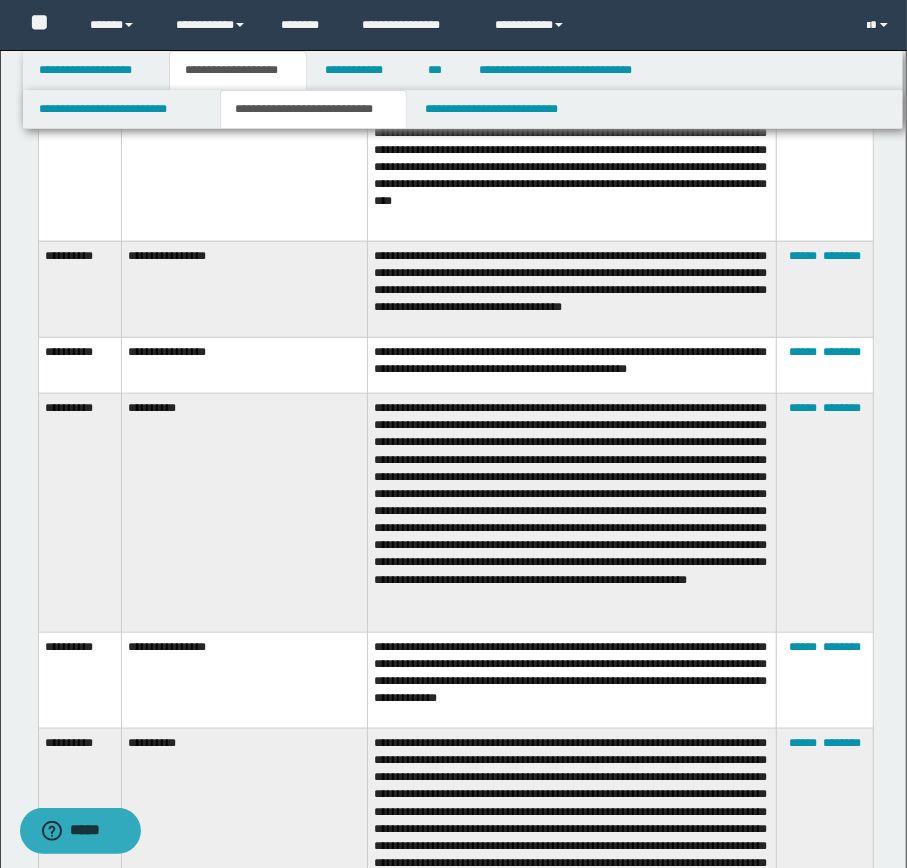 scroll, scrollTop: 3978, scrollLeft: 0, axis: vertical 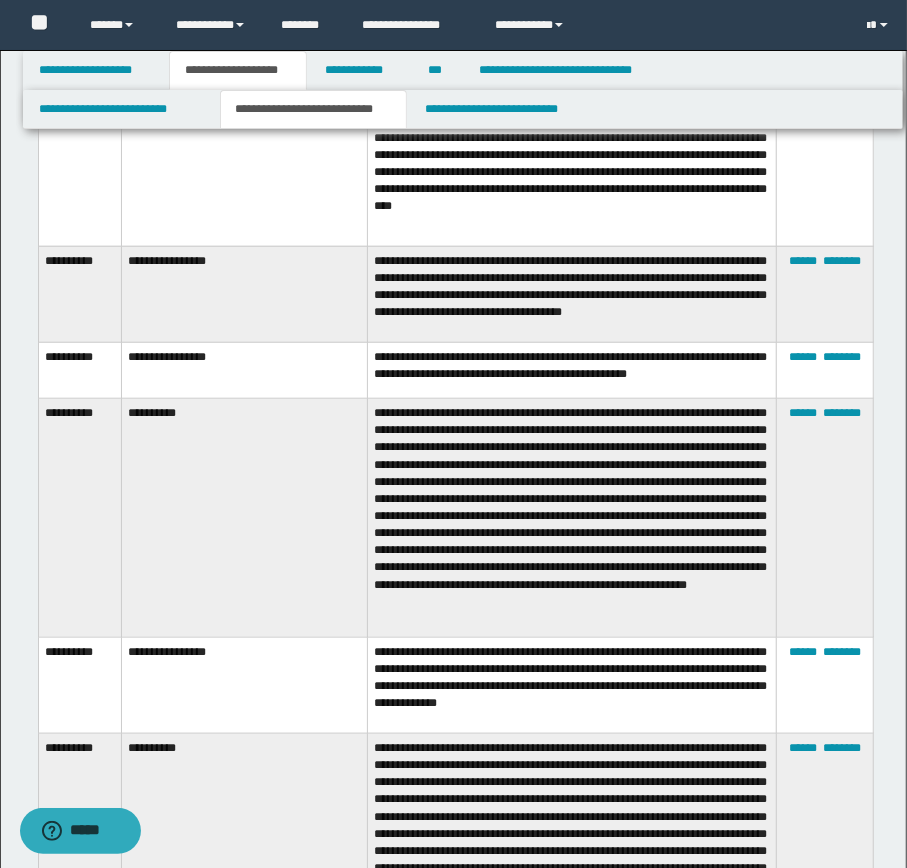 click on "**********" at bounding box center [572, 167] 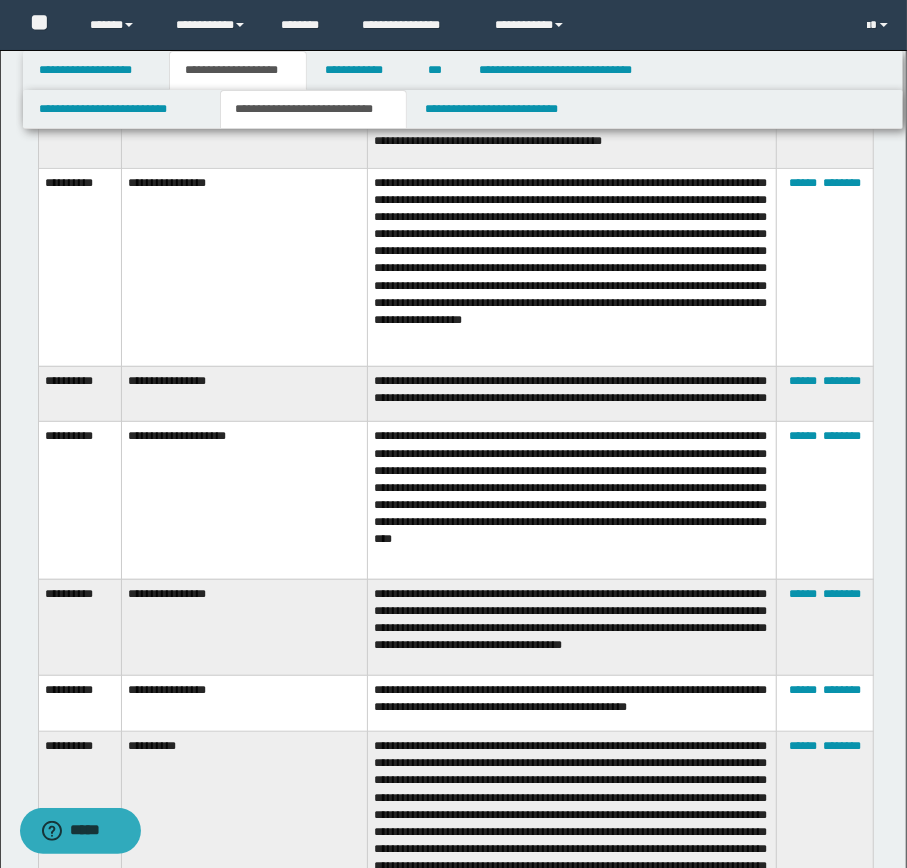 scroll, scrollTop: 3646, scrollLeft: 0, axis: vertical 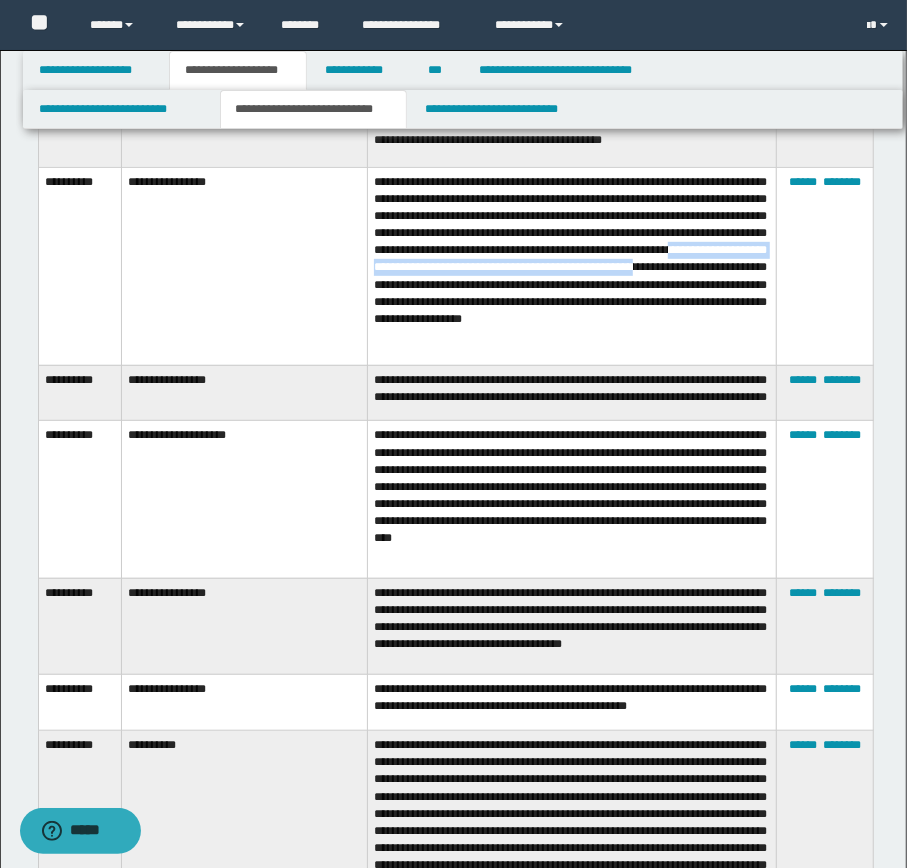 drag, startPoint x: 629, startPoint y: 285, endPoint x: 661, endPoint y: 306, distance: 38.27532 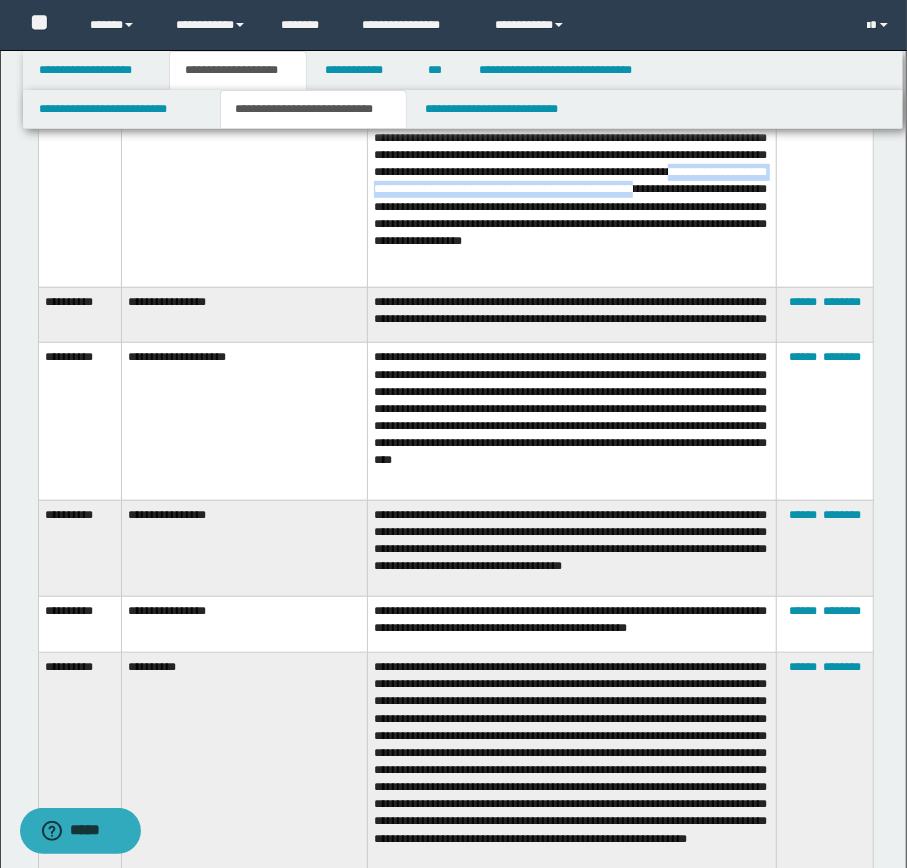 scroll, scrollTop: 3730, scrollLeft: 0, axis: vertical 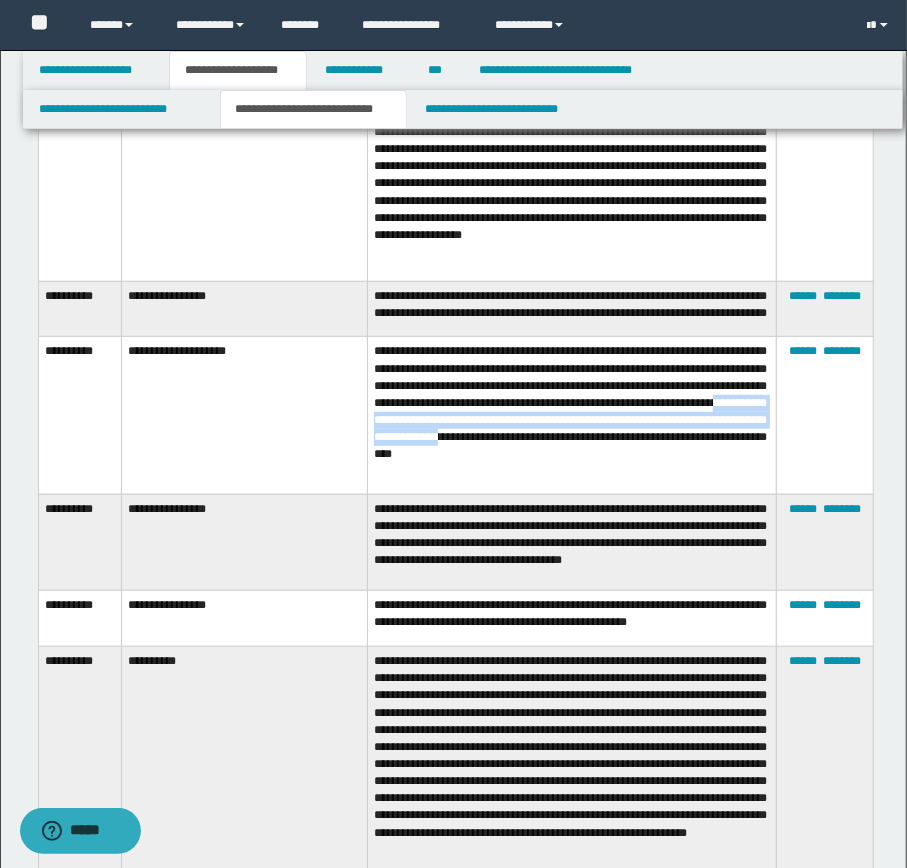 drag, startPoint x: 602, startPoint y: 434, endPoint x: 510, endPoint y: 469, distance: 98.43272 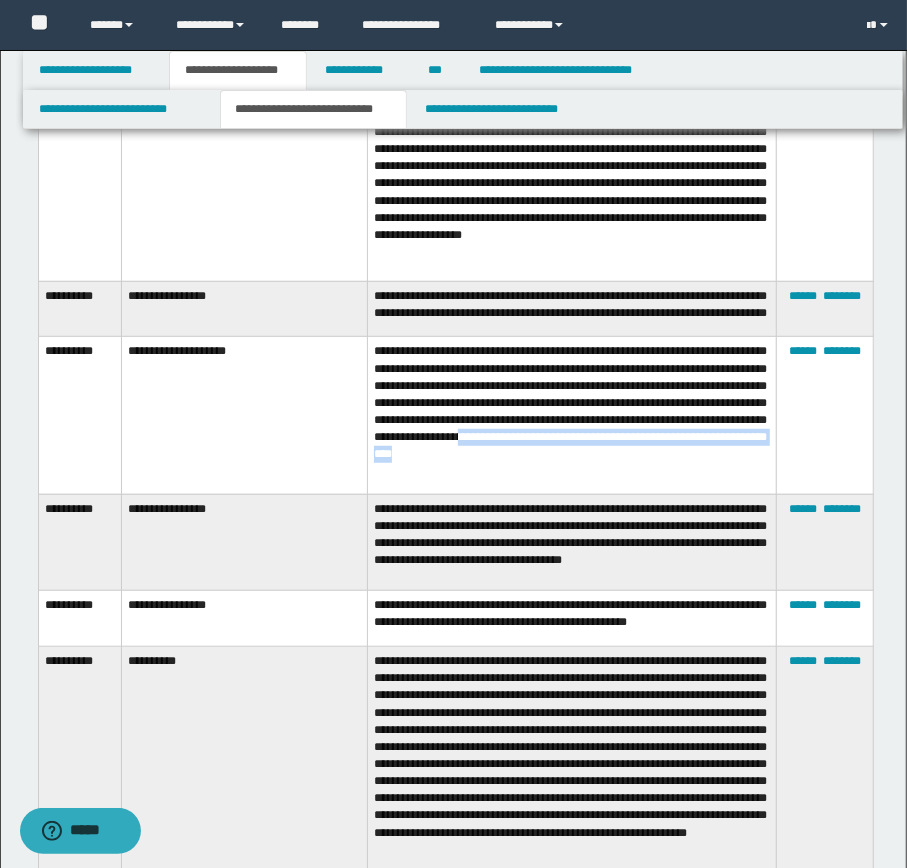 drag, startPoint x: 530, startPoint y: 464, endPoint x: 577, endPoint y: 479, distance: 49.335587 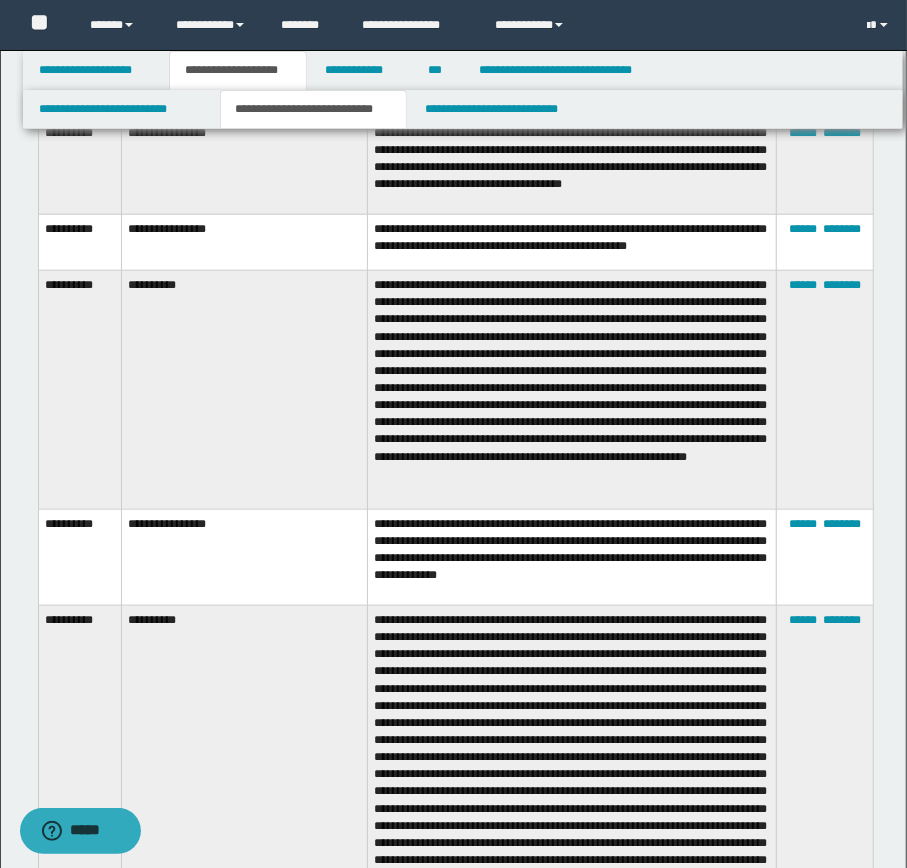 scroll, scrollTop: 4116, scrollLeft: 0, axis: vertical 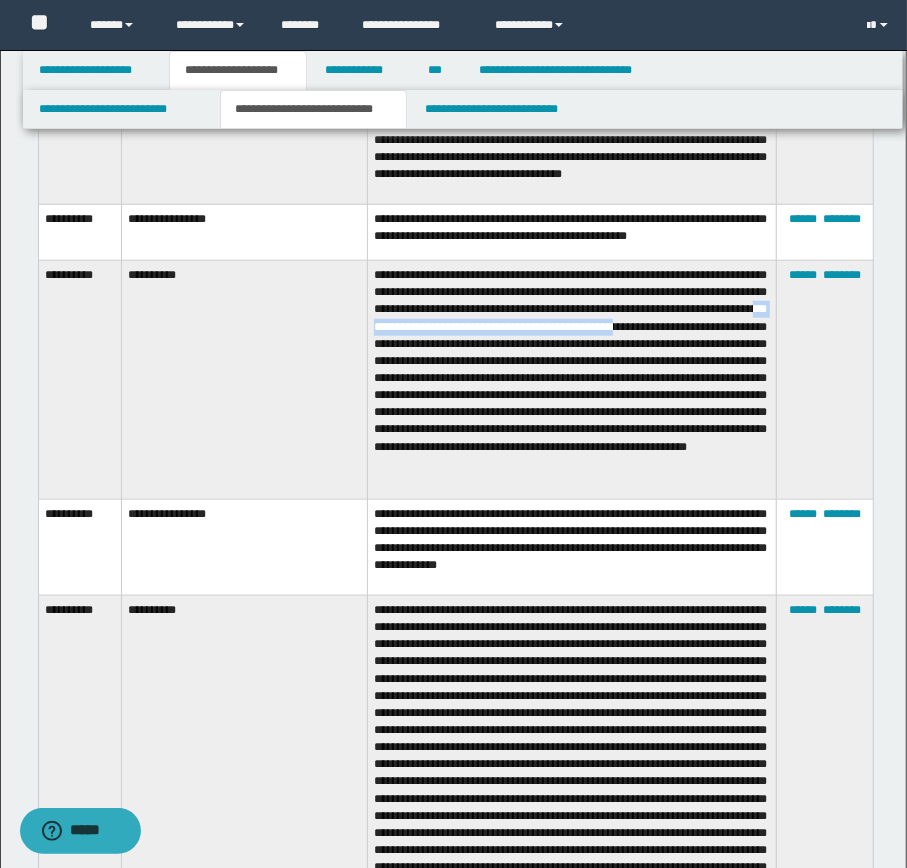 drag, startPoint x: 588, startPoint y: 326, endPoint x: 484, endPoint y: 340, distance: 104.93808 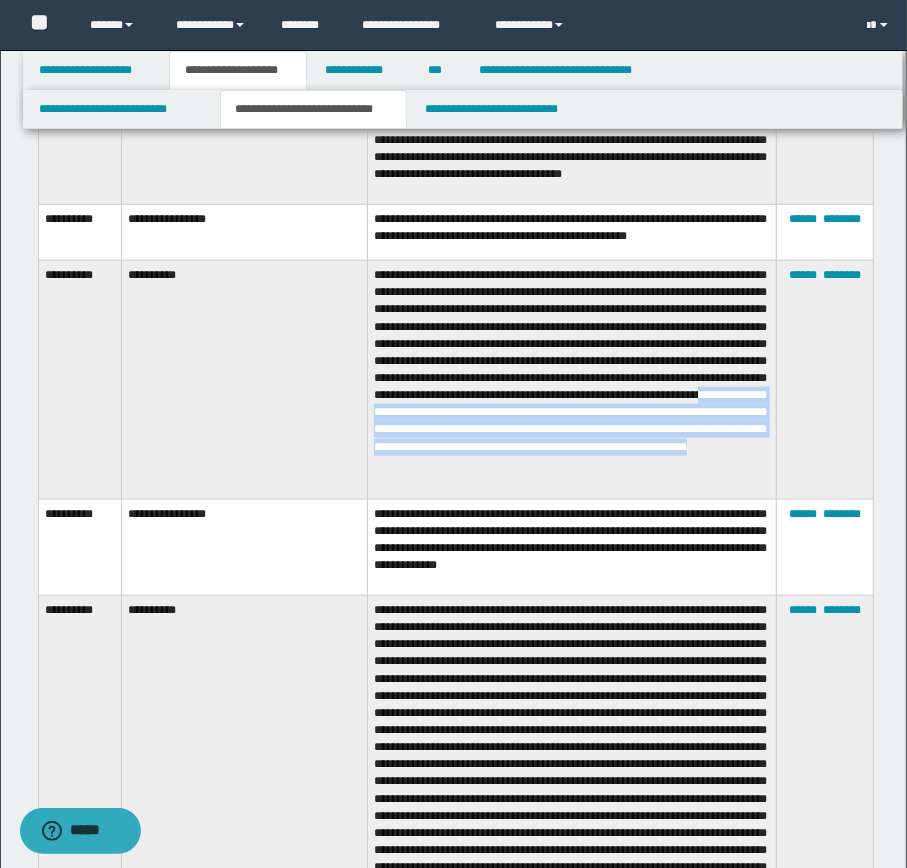 drag, startPoint x: 575, startPoint y: 430, endPoint x: 756, endPoint y: 492, distance: 191.32433 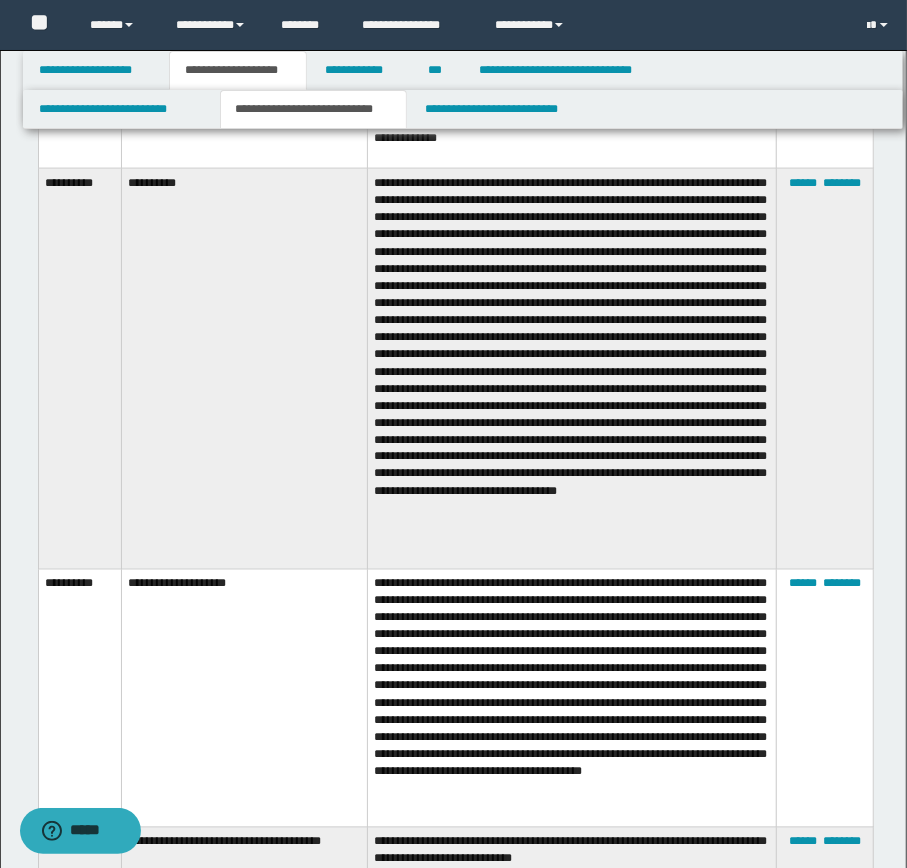 scroll, scrollTop: 4558, scrollLeft: 0, axis: vertical 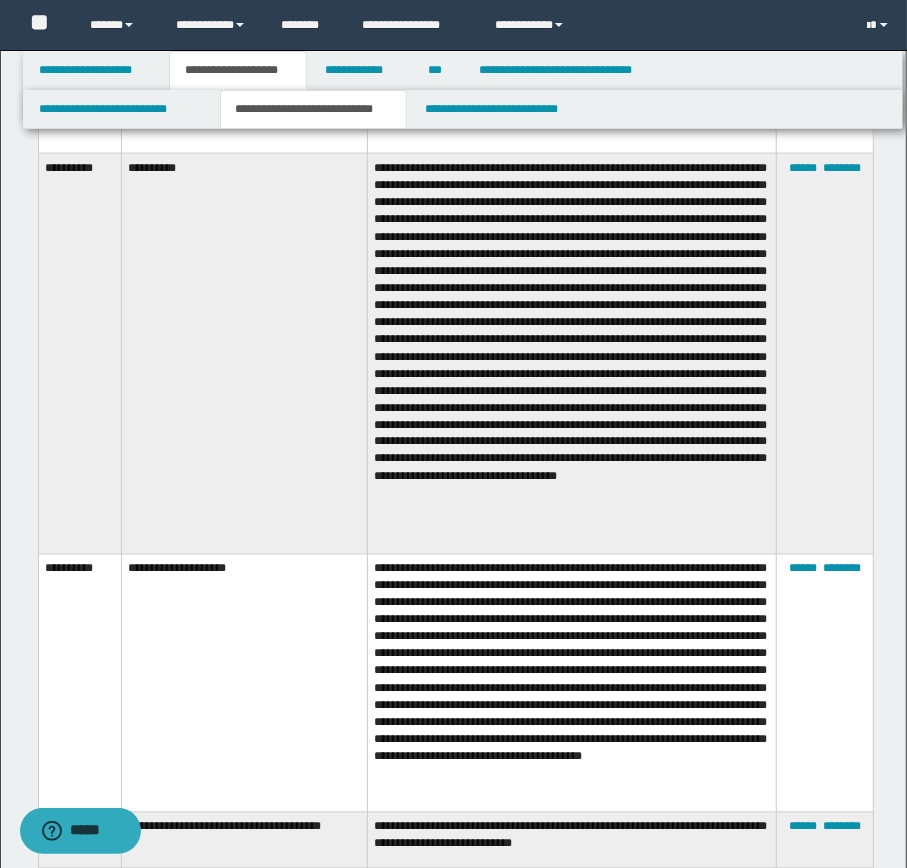 click on "**********" at bounding box center (572, 683) 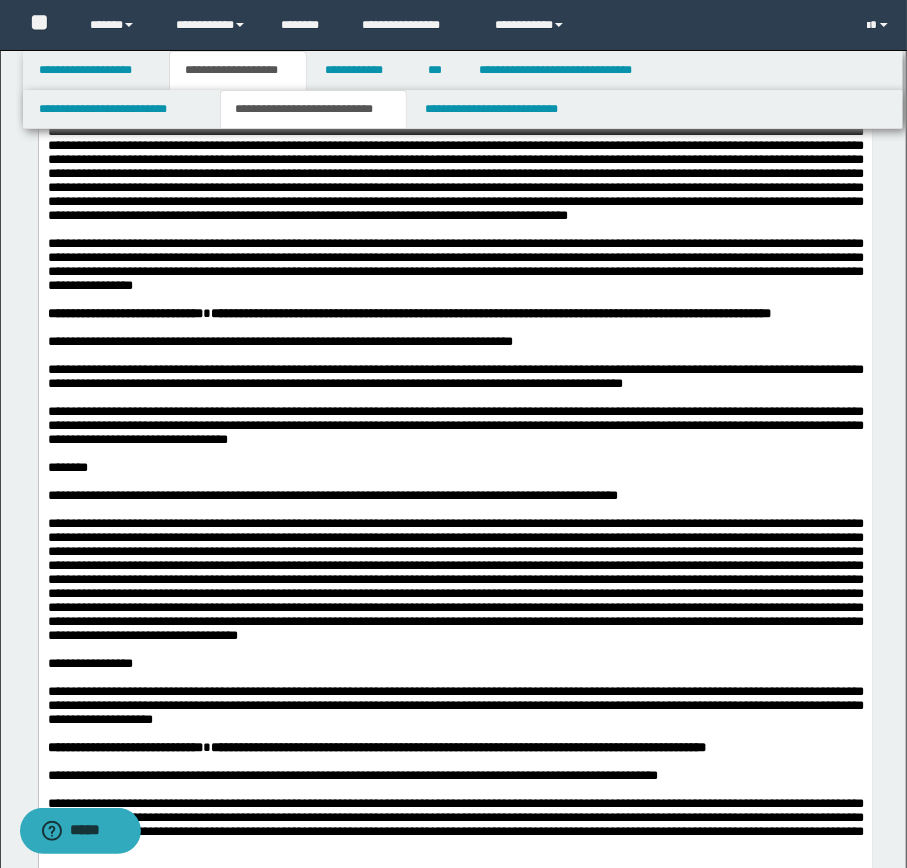 scroll, scrollTop: 539, scrollLeft: 0, axis: vertical 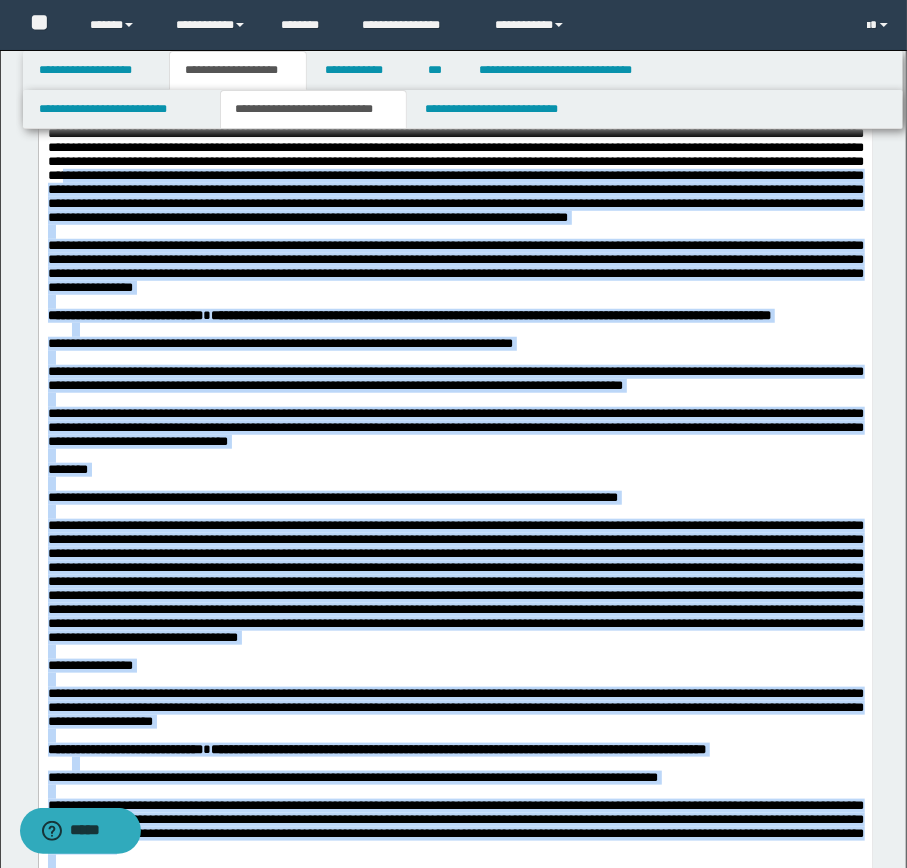 drag, startPoint x: 622, startPoint y: 153, endPoint x: 654, endPoint y: 196, distance: 53.600372 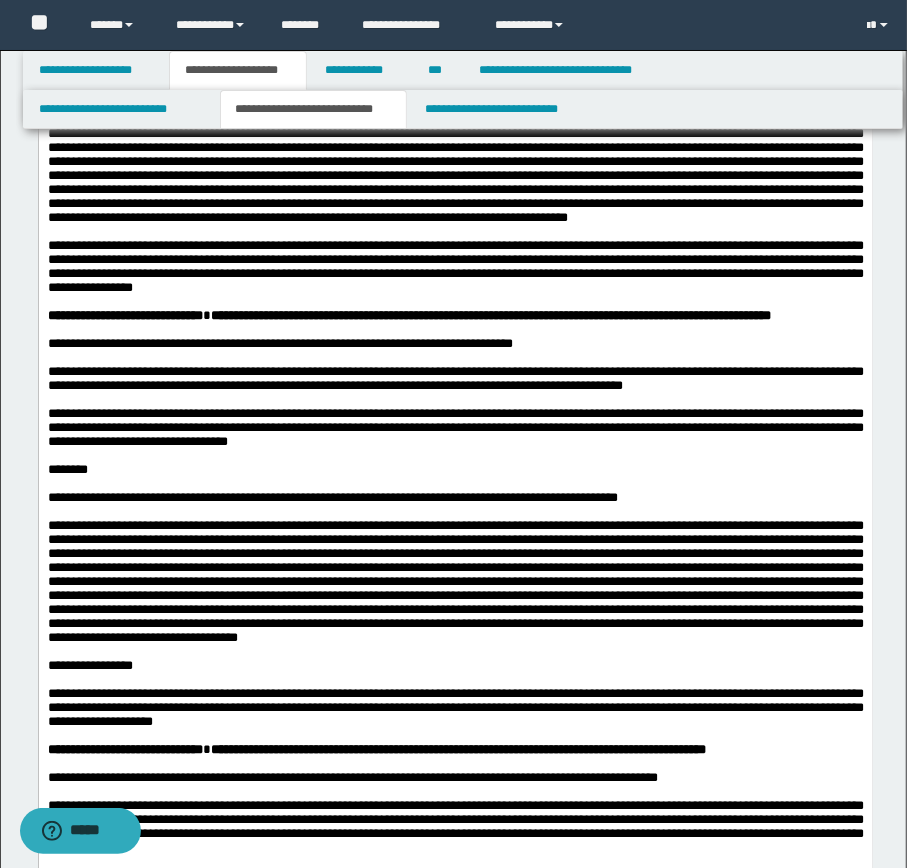 click at bounding box center [455, 133] 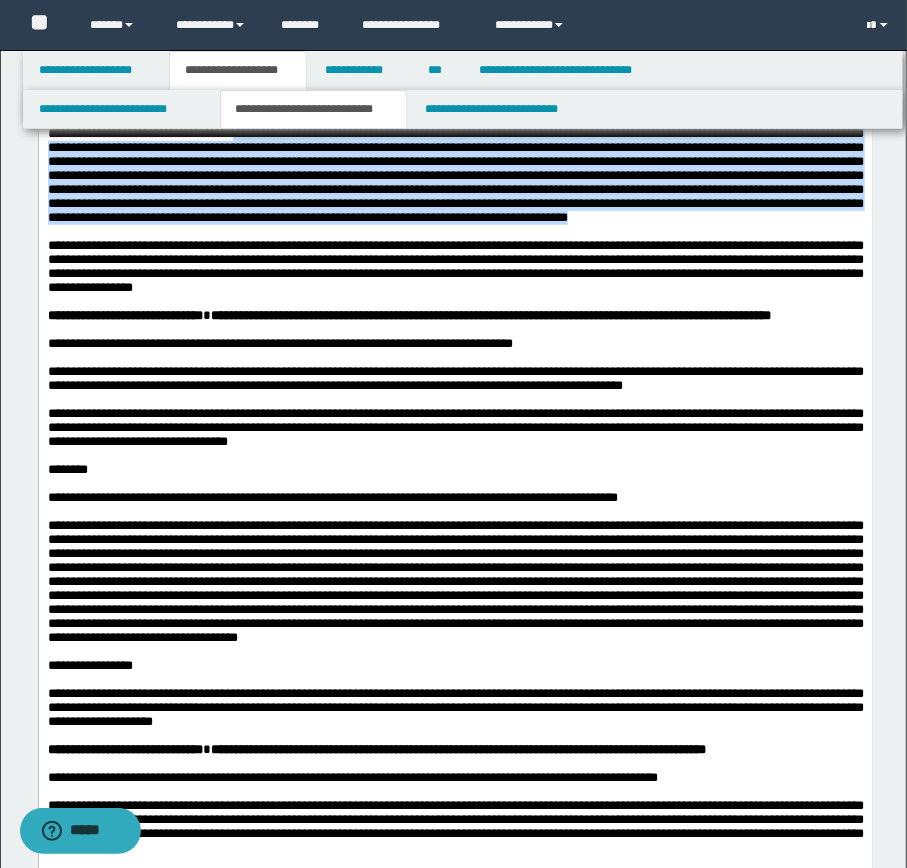 drag, startPoint x: 622, startPoint y: 156, endPoint x: 669, endPoint y: 257, distance: 111.40018 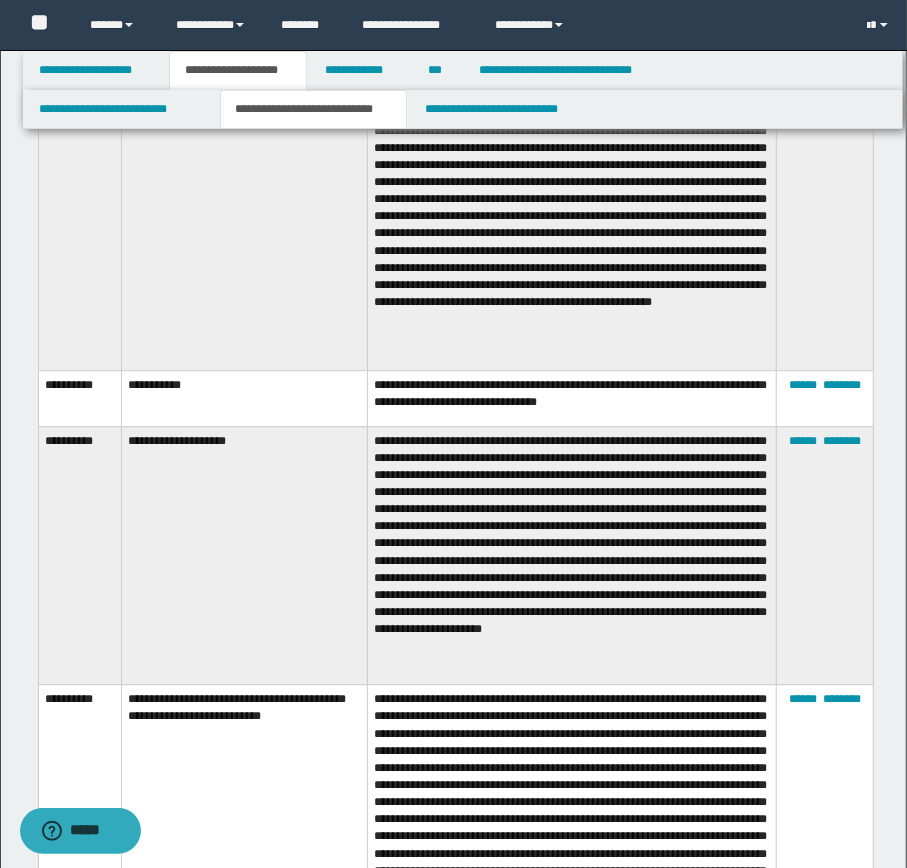 scroll, scrollTop: 5435, scrollLeft: 0, axis: vertical 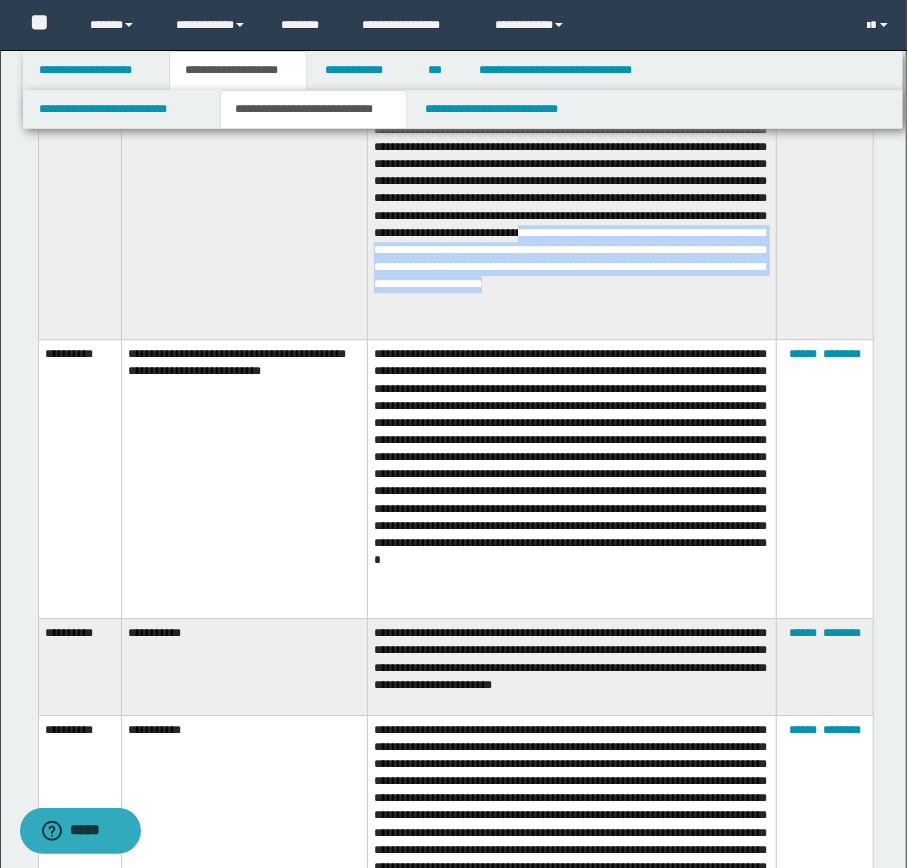 drag, startPoint x: 491, startPoint y: 260, endPoint x: 708, endPoint y: 311, distance: 222.91254 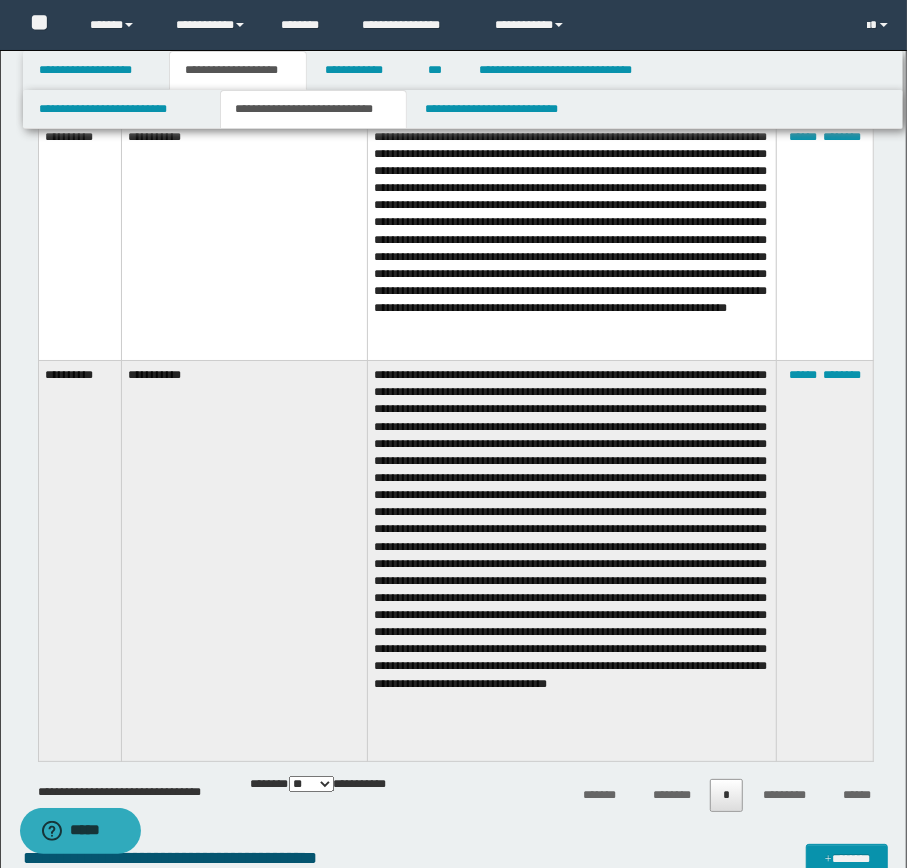 scroll, scrollTop: 6365, scrollLeft: 0, axis: vertical 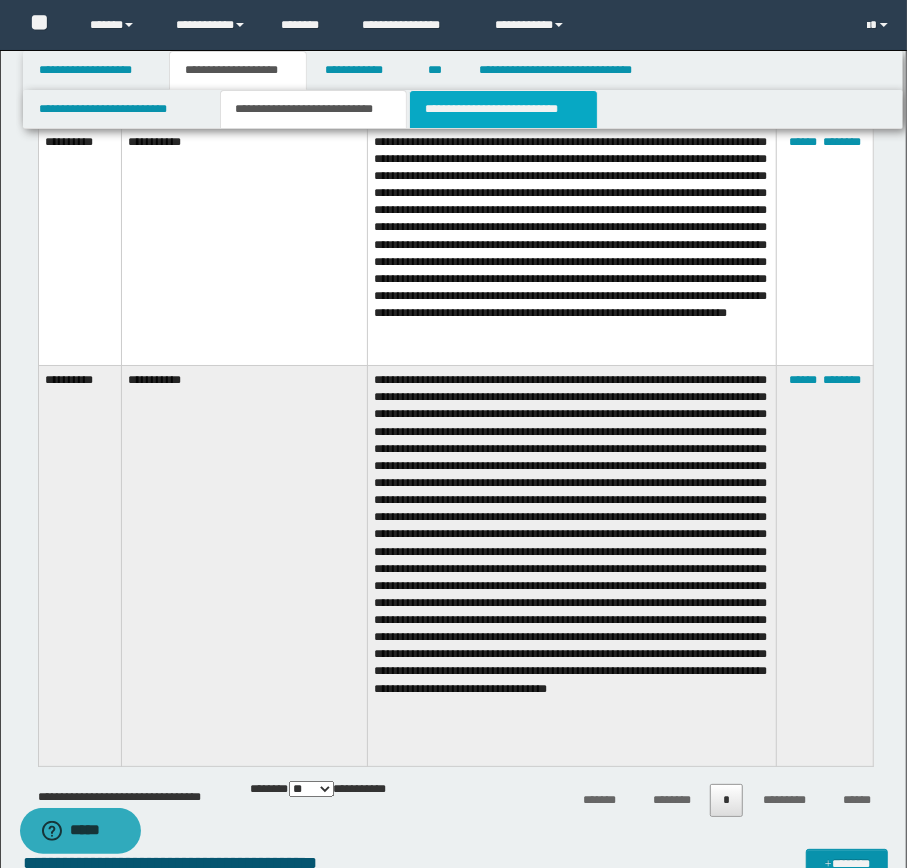 click on "**********" at bounding box center [503, 109] 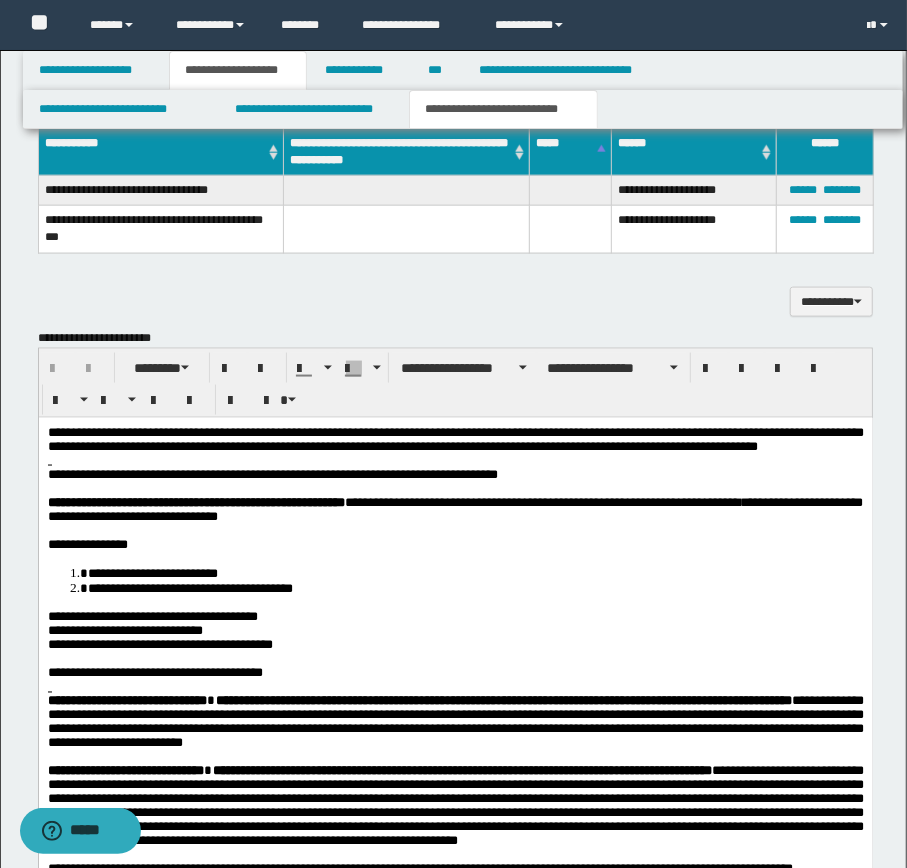 scroll, scrollTop: 1088, scrollLeft: 0, axis: vertical 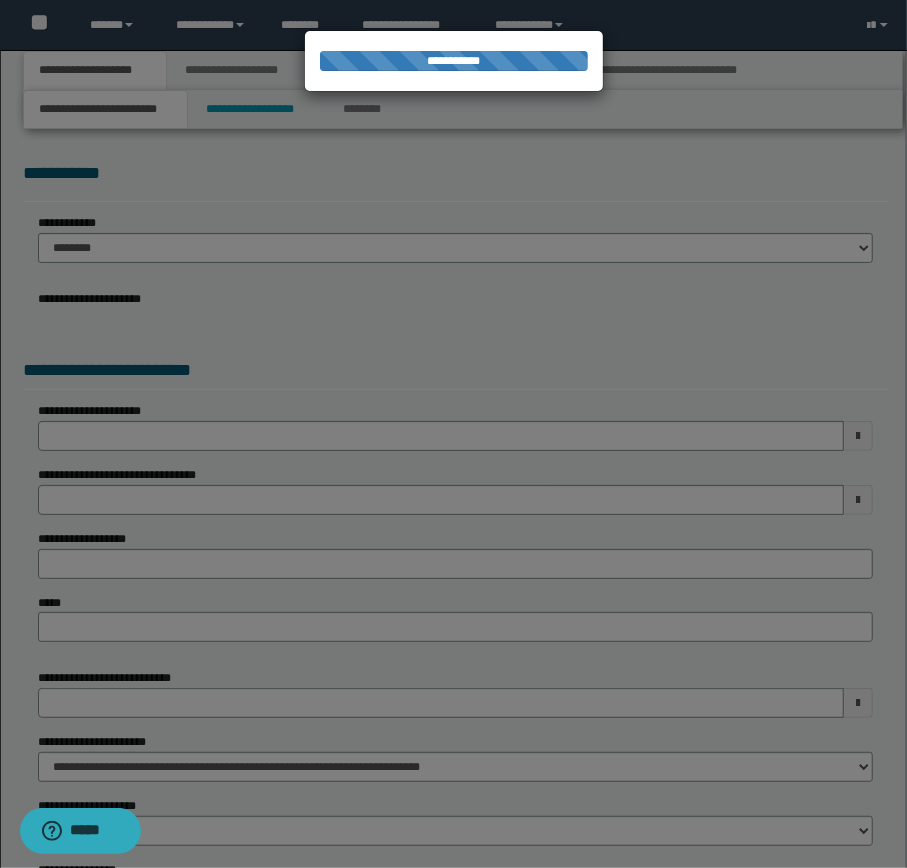select on "*" 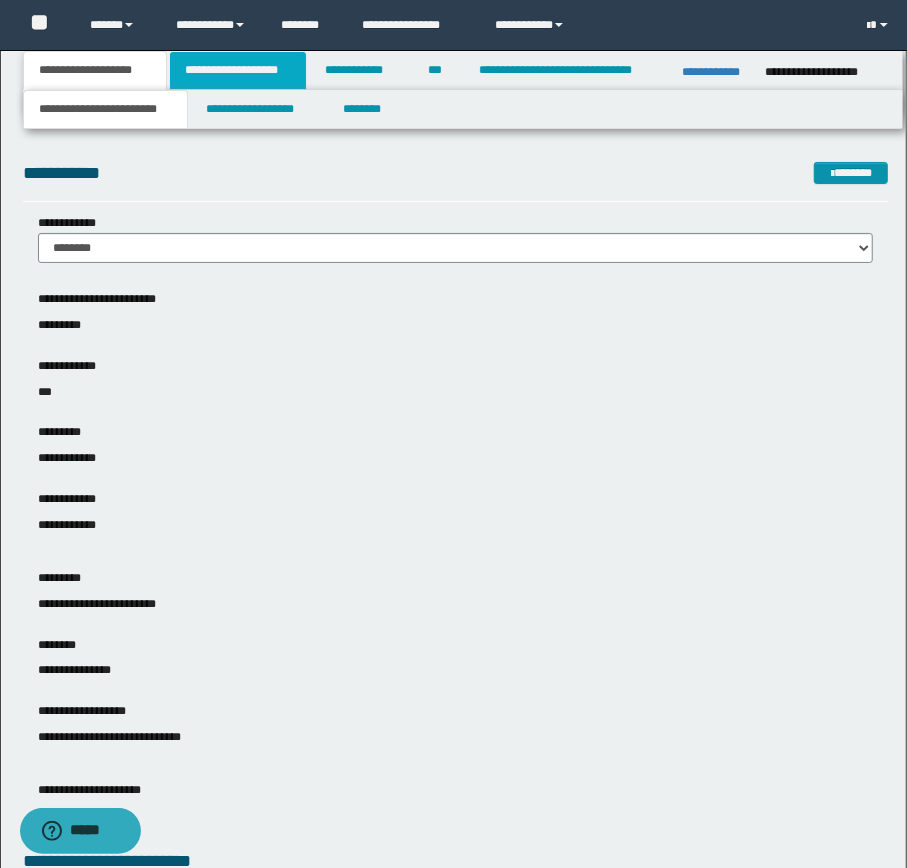 click on "**********" at bounding box center [238, 70] 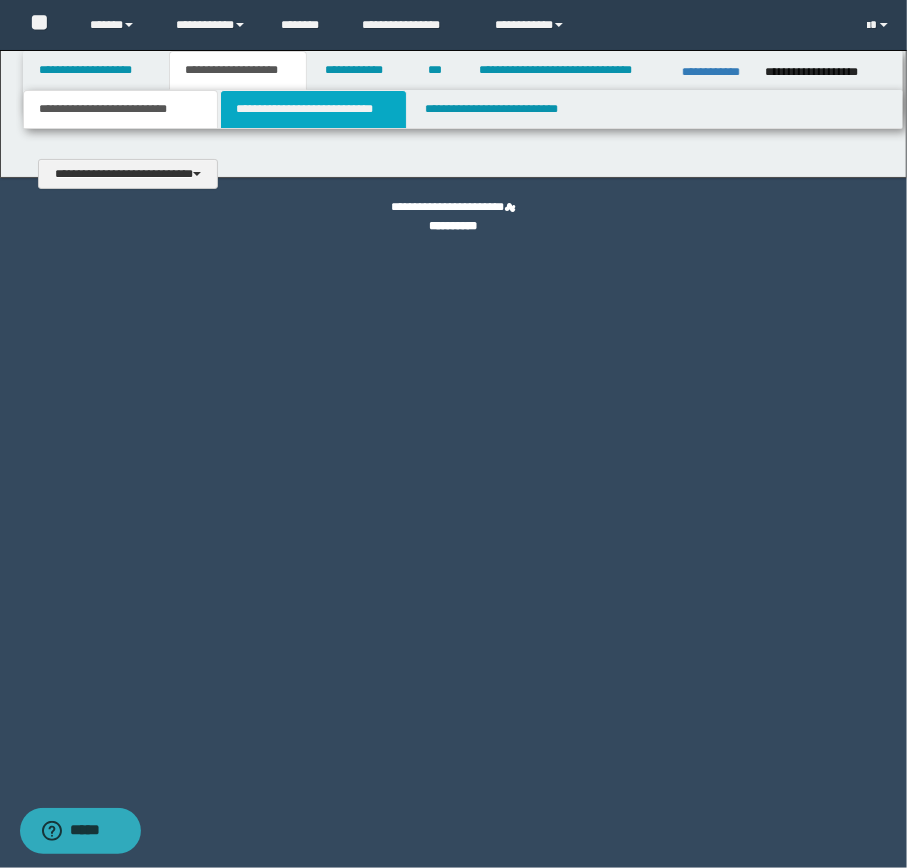 type 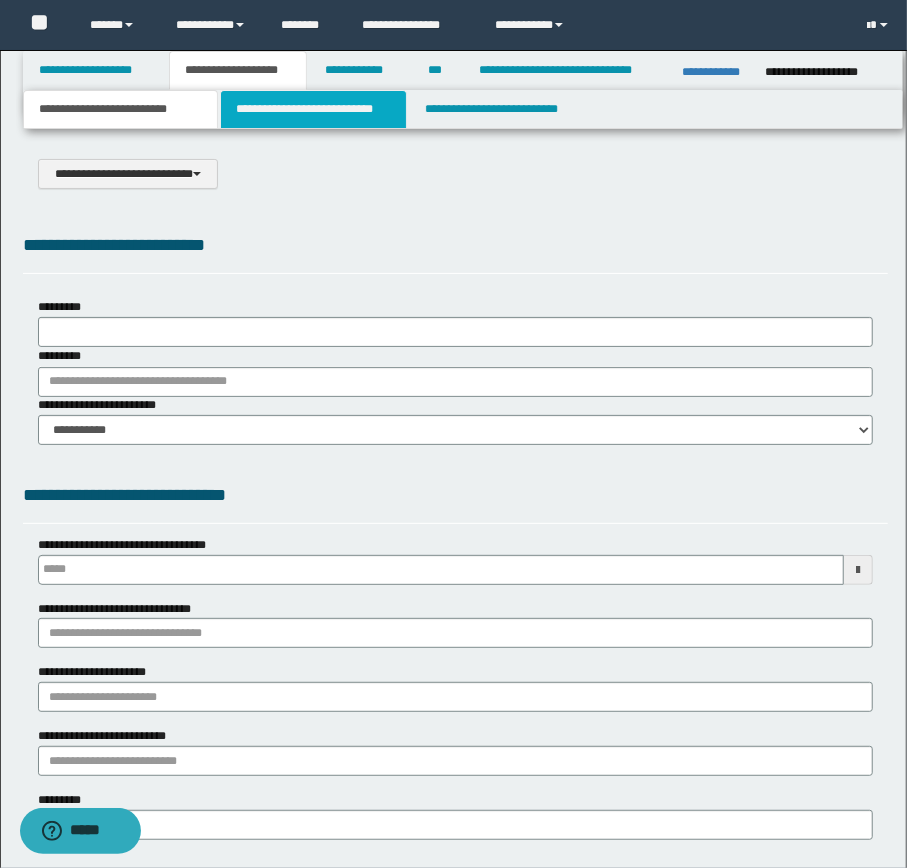 select on "*" 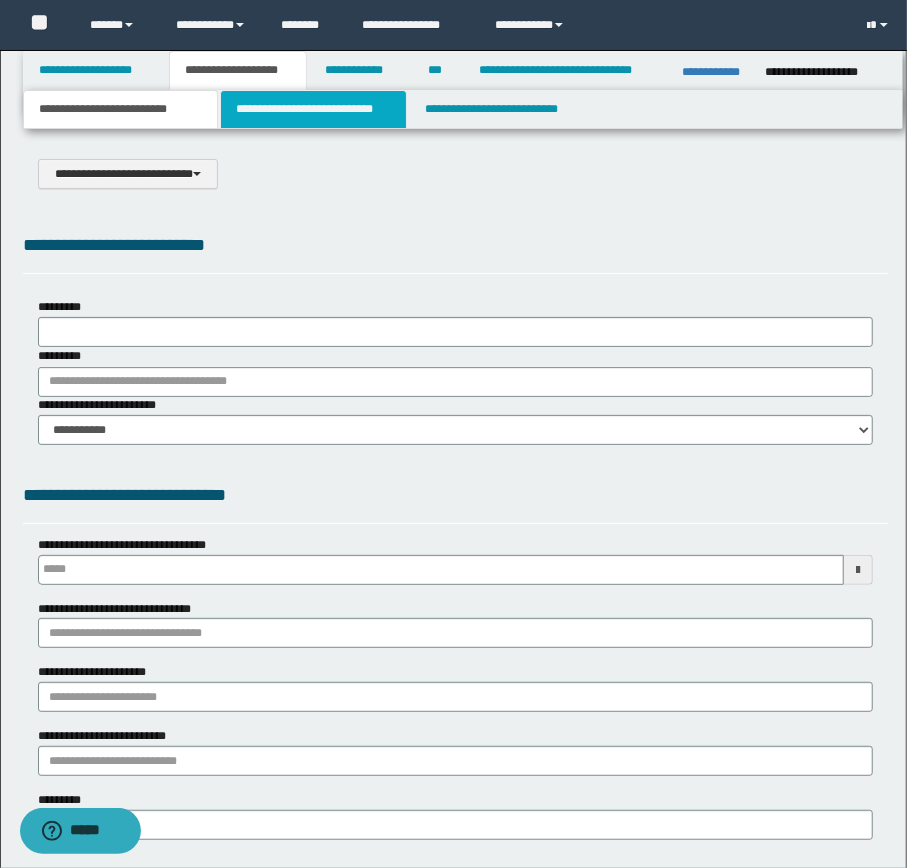 type 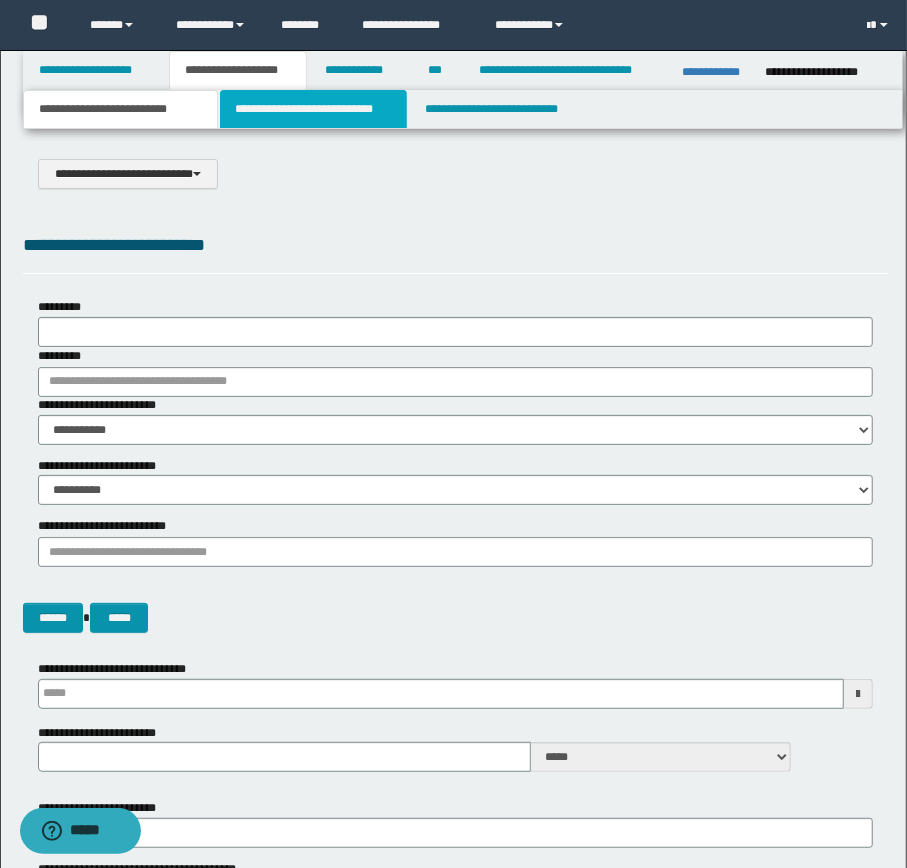 drag, startPoint x: 302, startPoint y: 104, endPoint x: 382, endPoint y: 178, distance: 108.97706 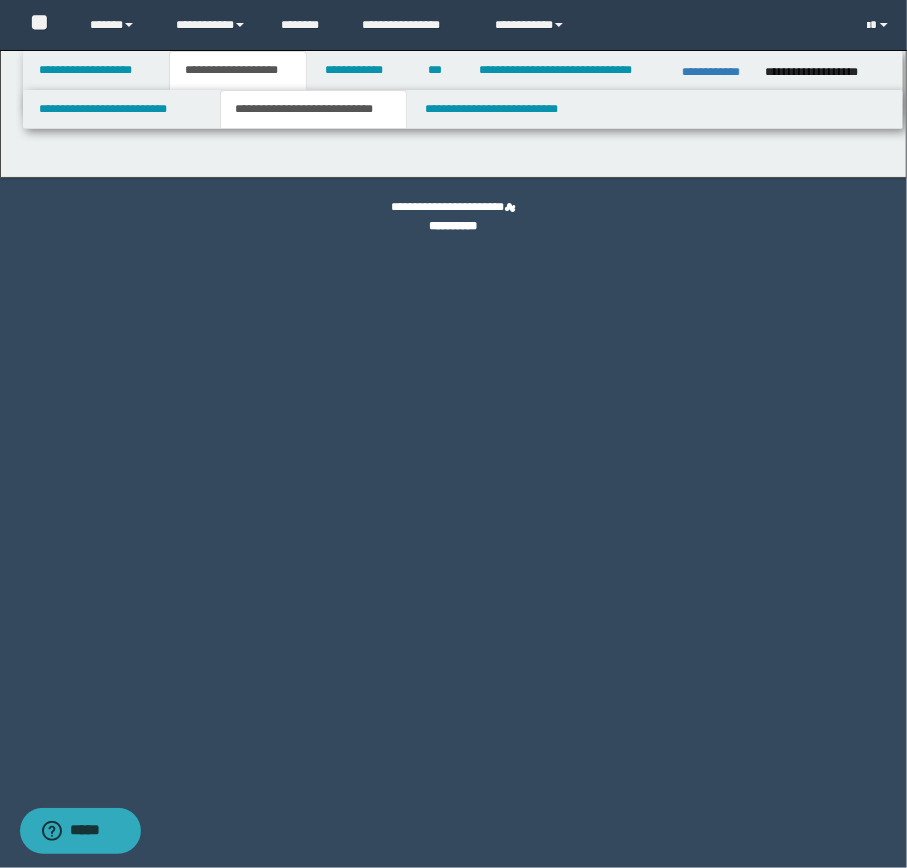select on "*" 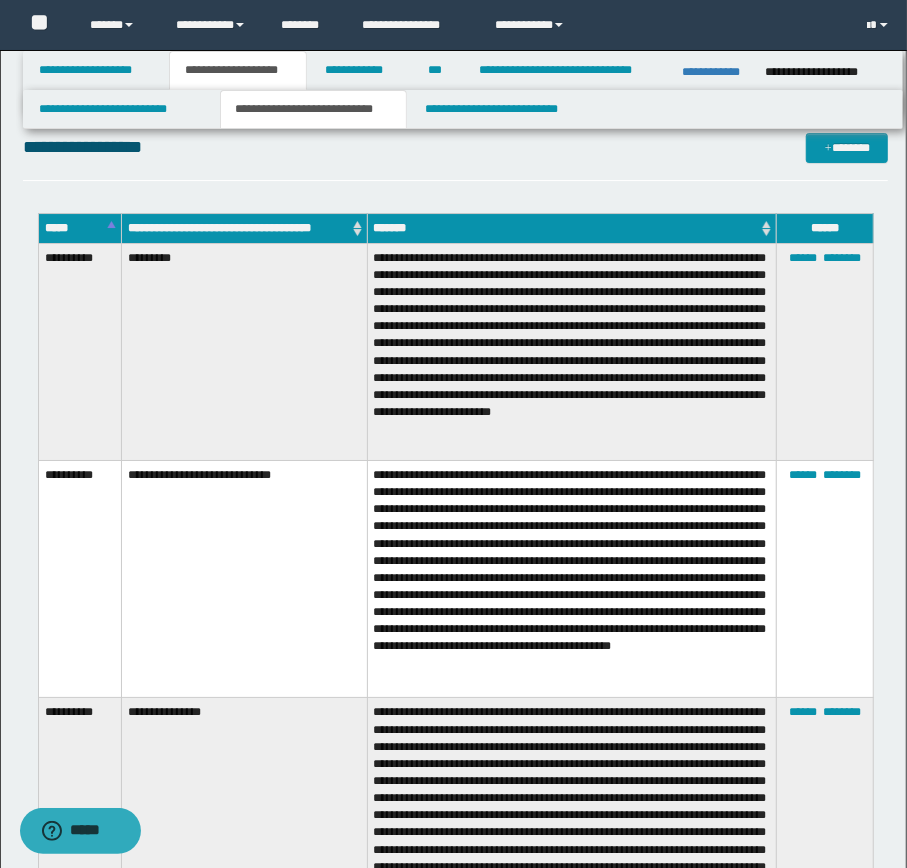 scroll, scrollTop: 2960, scrollLeft: 0, axis: vertical 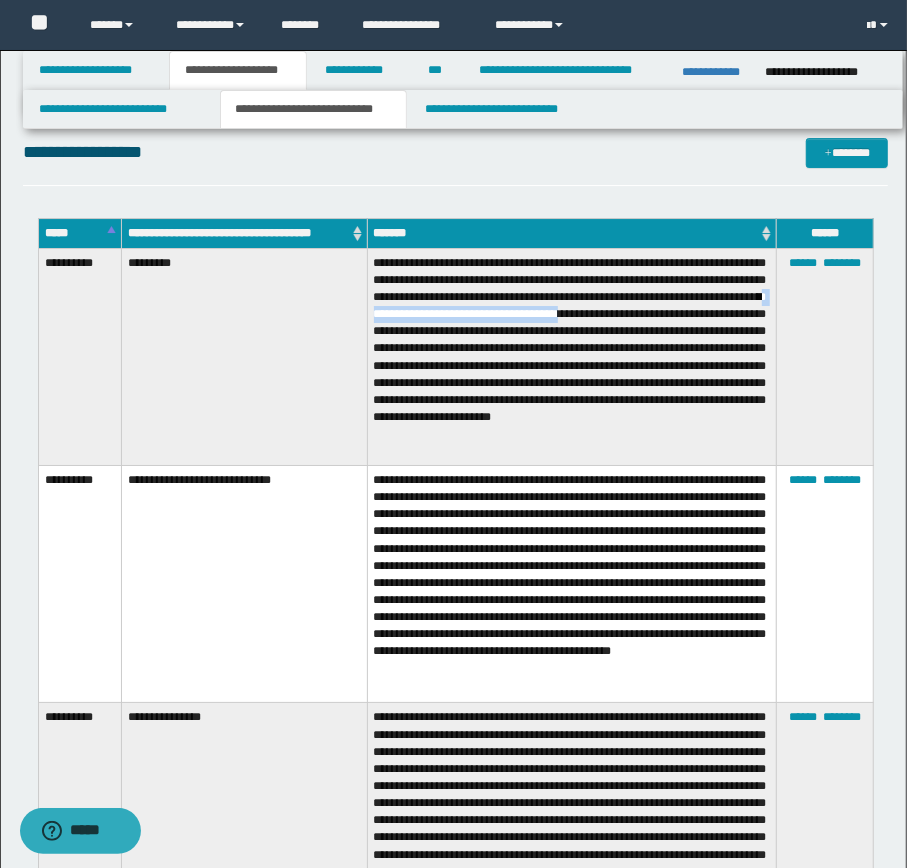 drag, startPoint x: 613, startPoint y: 311, endPoint x: 447, endPoint y: 331, distance: 167.20049 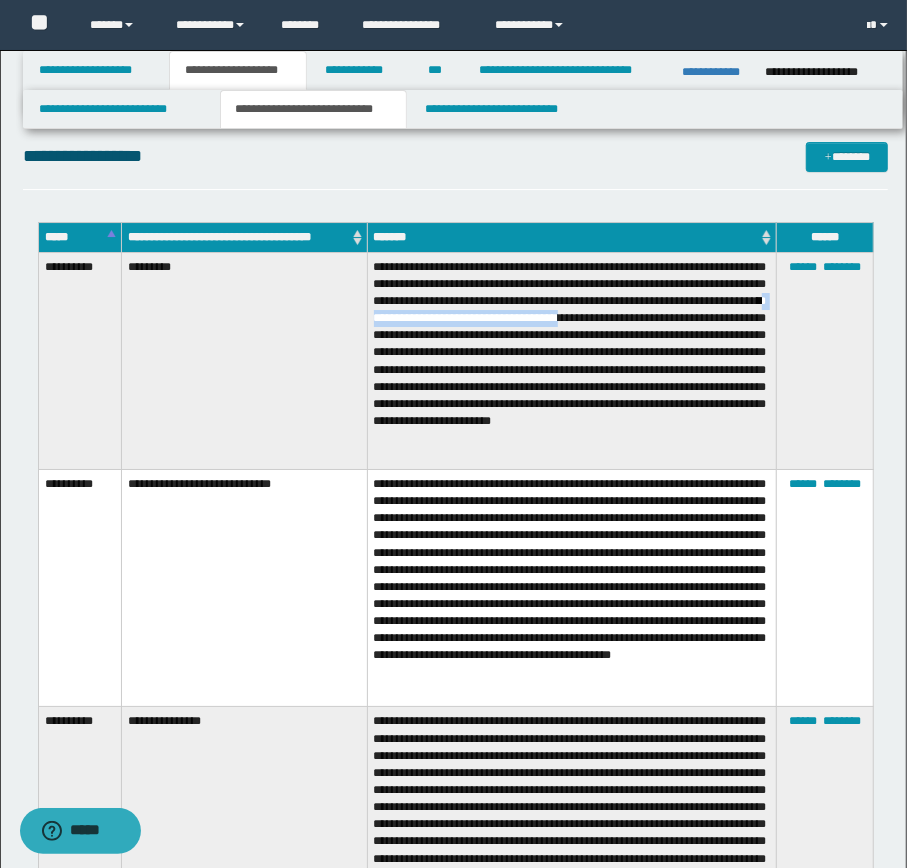 scroll, scrollTop: 2948, scrollLeft: 0, axis: vertical 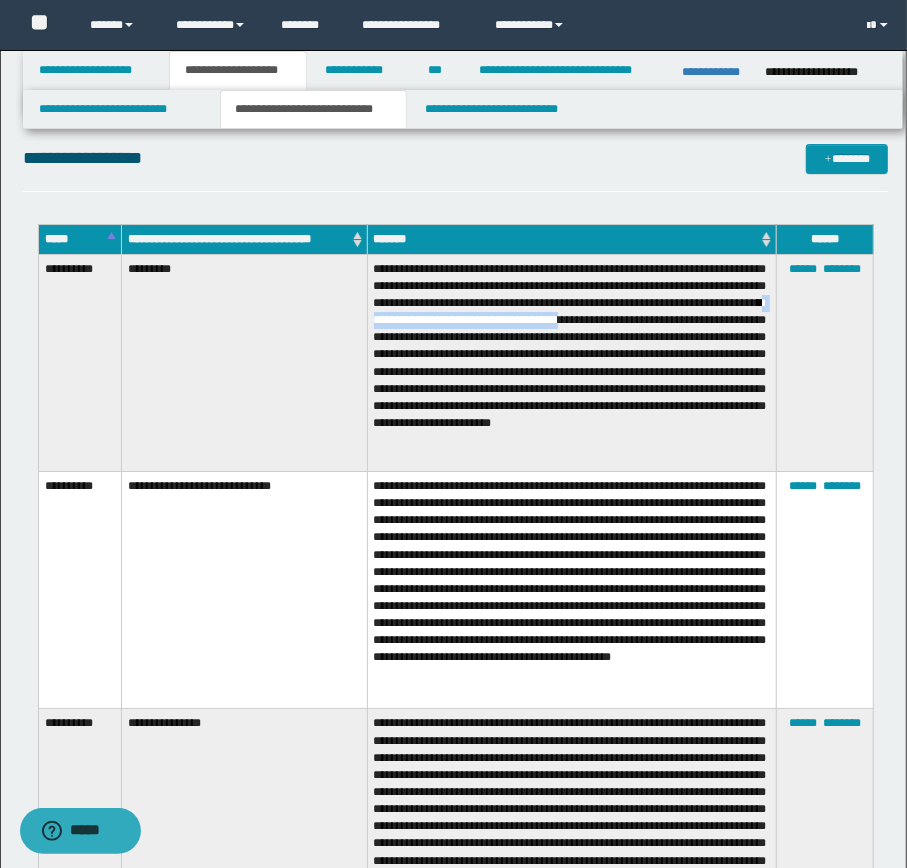 copy on "**********" 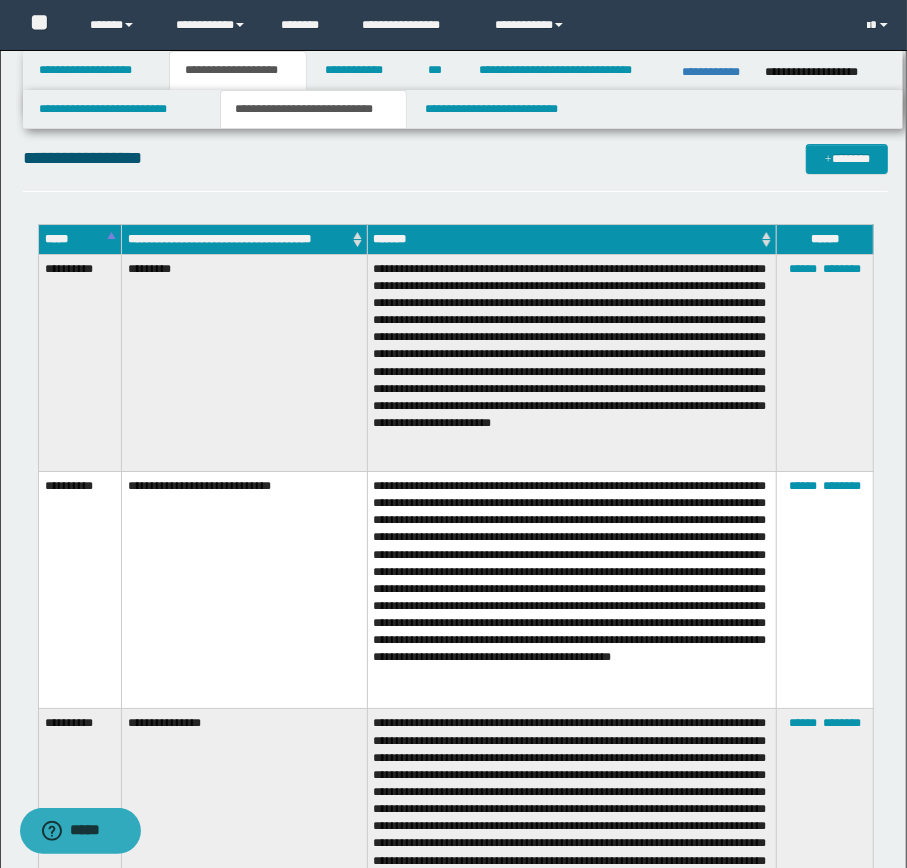 click on "**********" at bounding box center (571, 362) 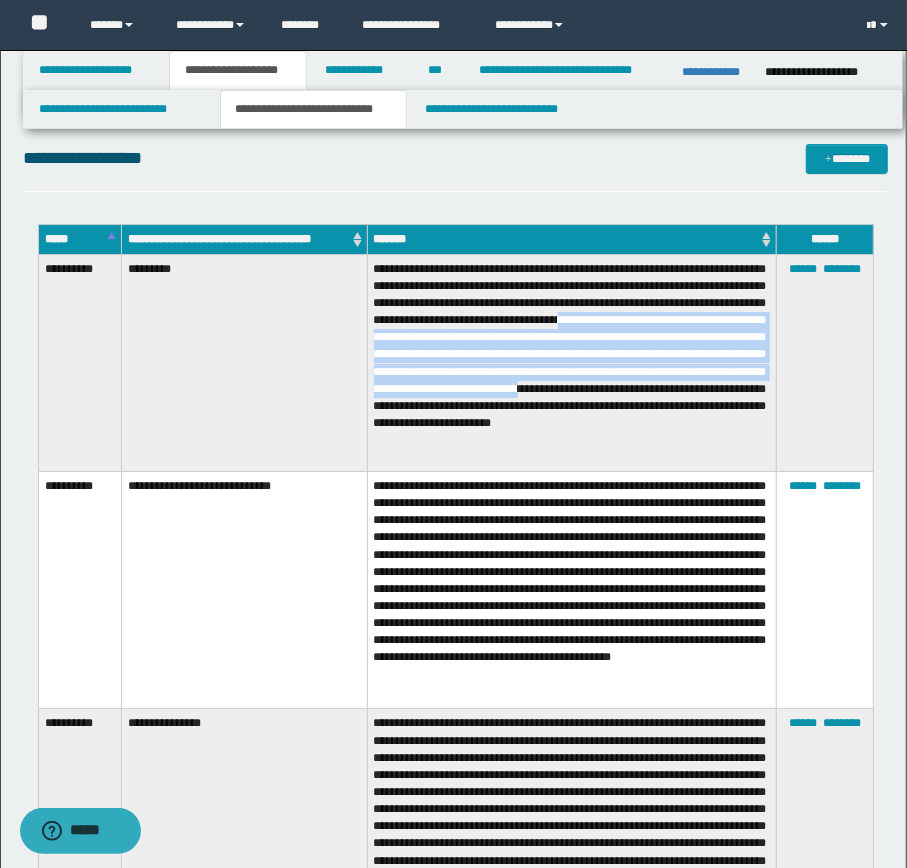 drag, startPoint x: 447, startPoint y: 336, endPoint x: 744, endPoint y: 410, distance: 306.08005 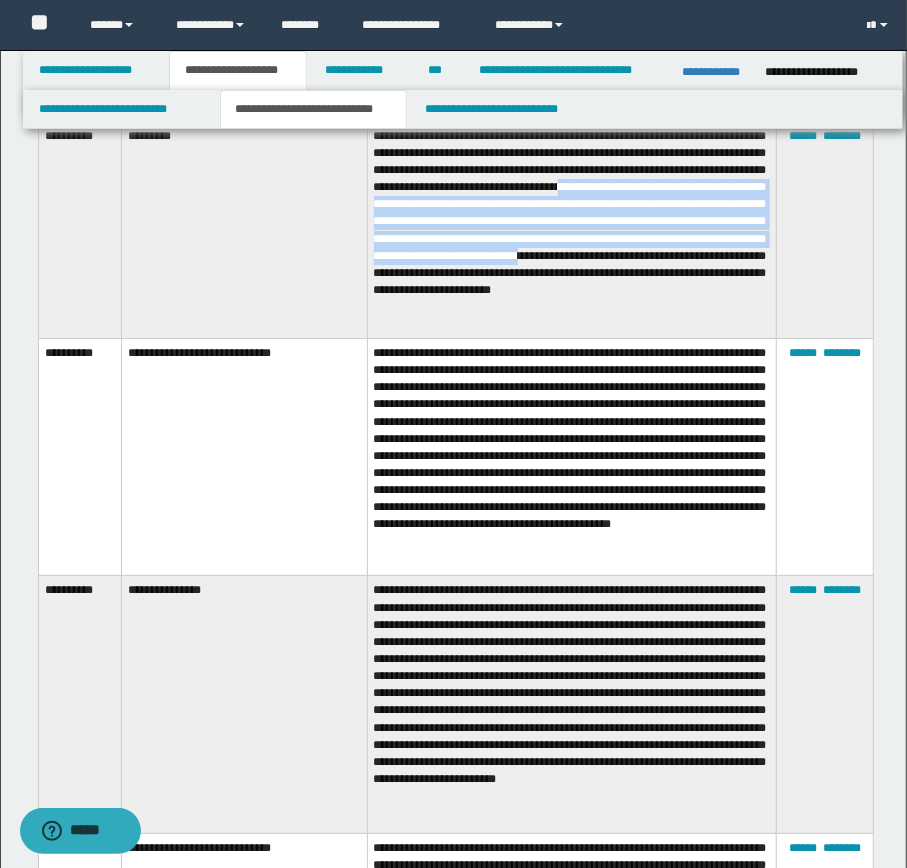 scroll, scrollTop: 3082, scrollLeft: 0, axis: vertical 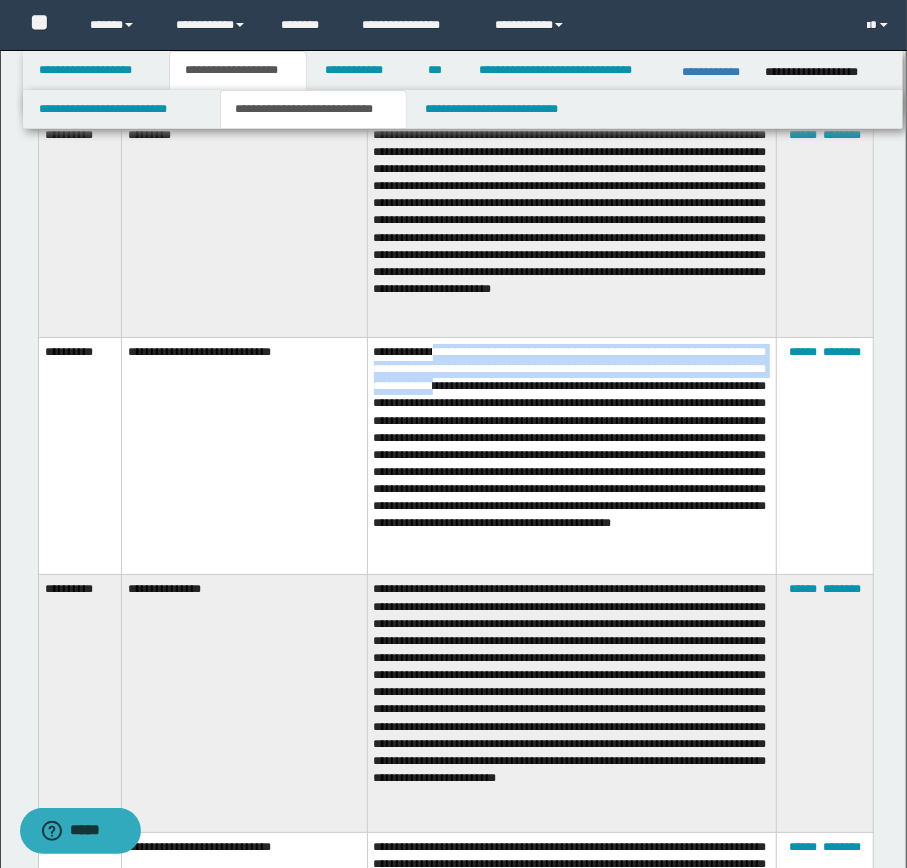 drag, startPoint x: 440, startPoint y: 357, endPoint x: 462, endPoint y: 368, distance: 24.596748 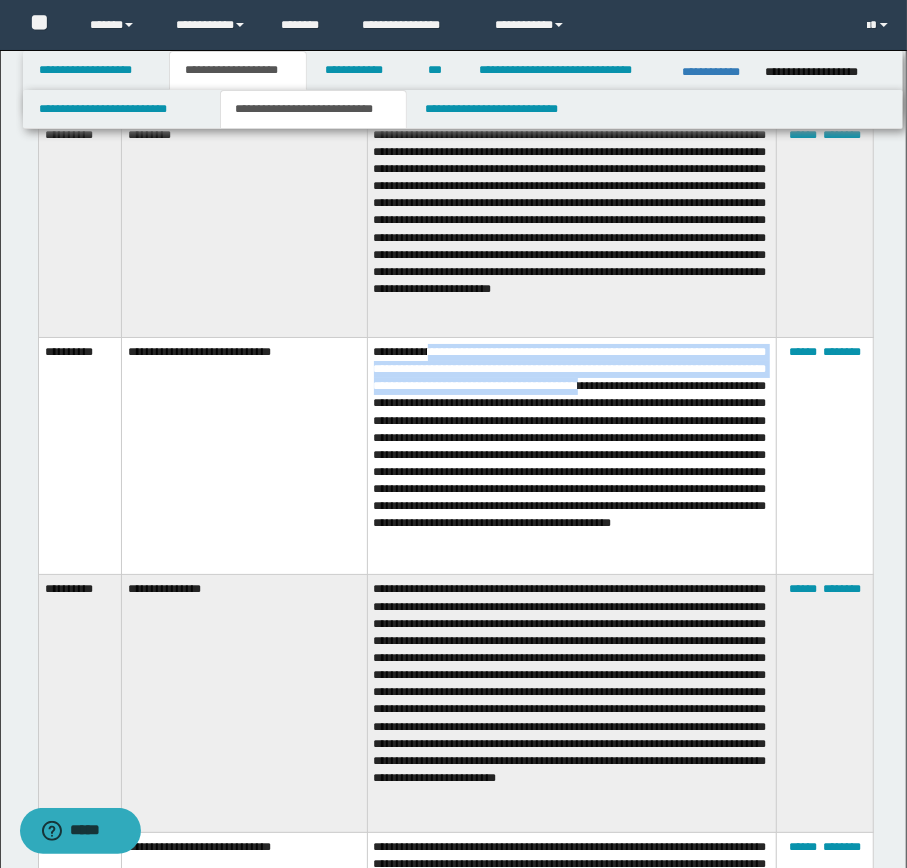 drag, startPoint x: 435, startPoint y: 355, endPoint x: 760, endPoint y: 391, distance: 326.98776 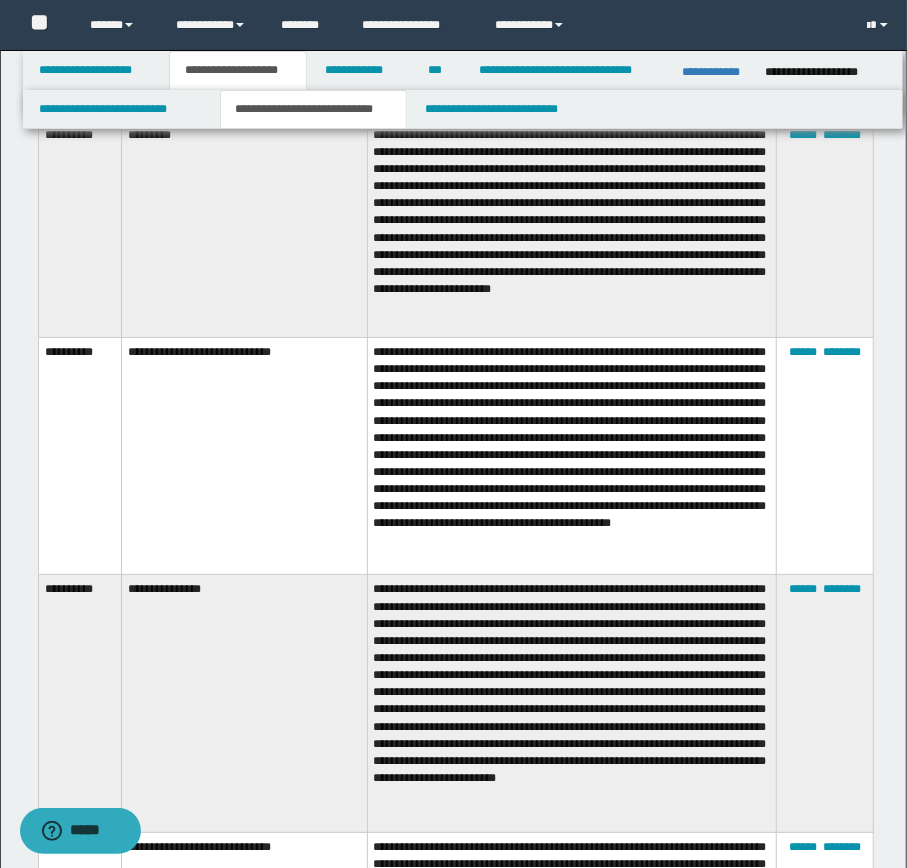 click on "**********" at bounding box center (571, 455) 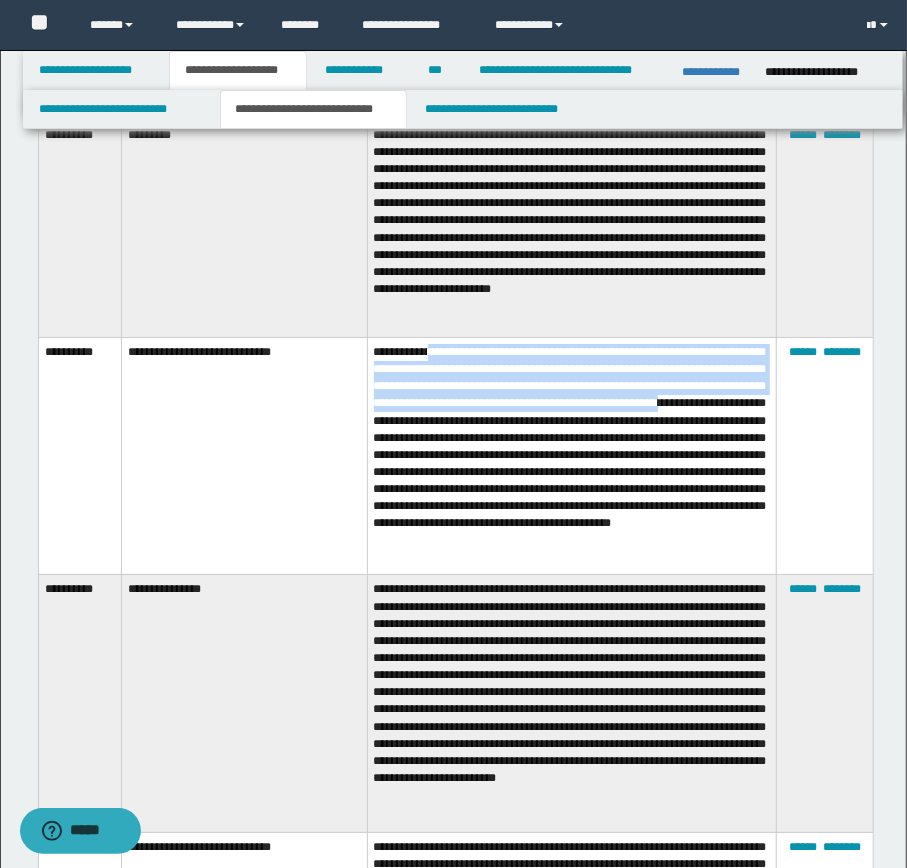 drag, startPoint x: 437, startPoint y: 357, endPoint x: 469, endPoint y: 428, distance: 77.87811 